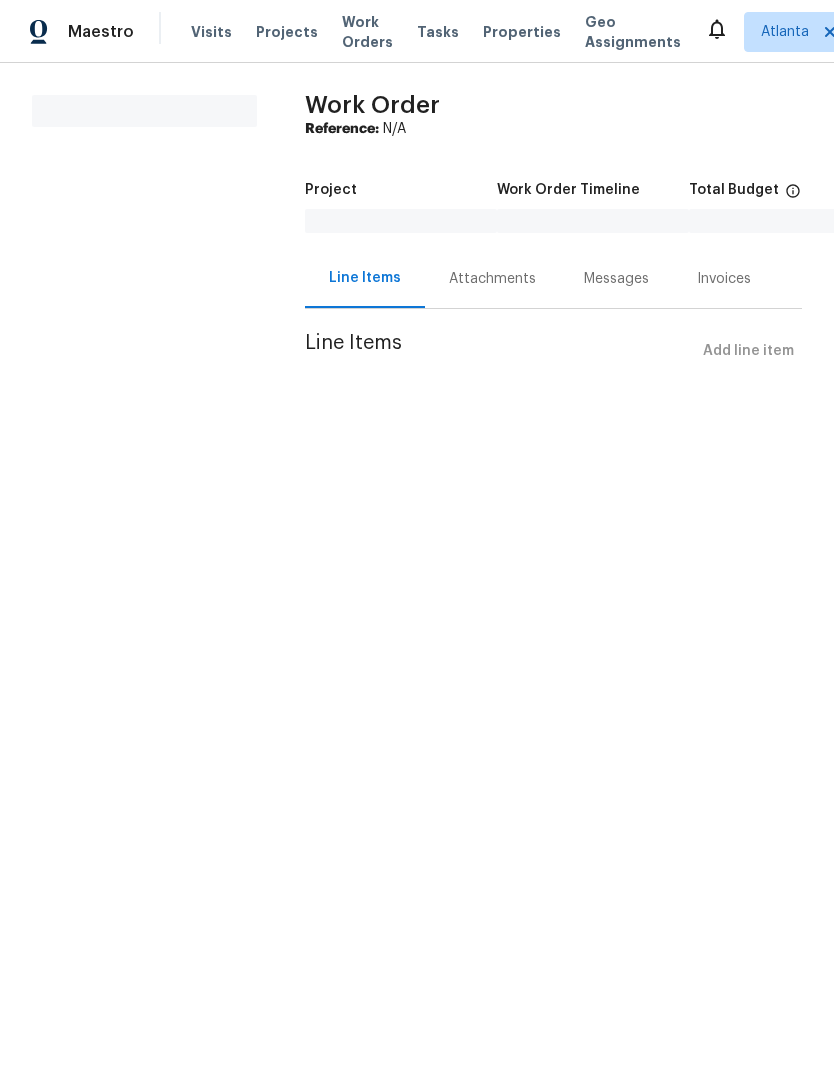 scroll, scrollTop: 0, scrollLeft: 0, axis: both 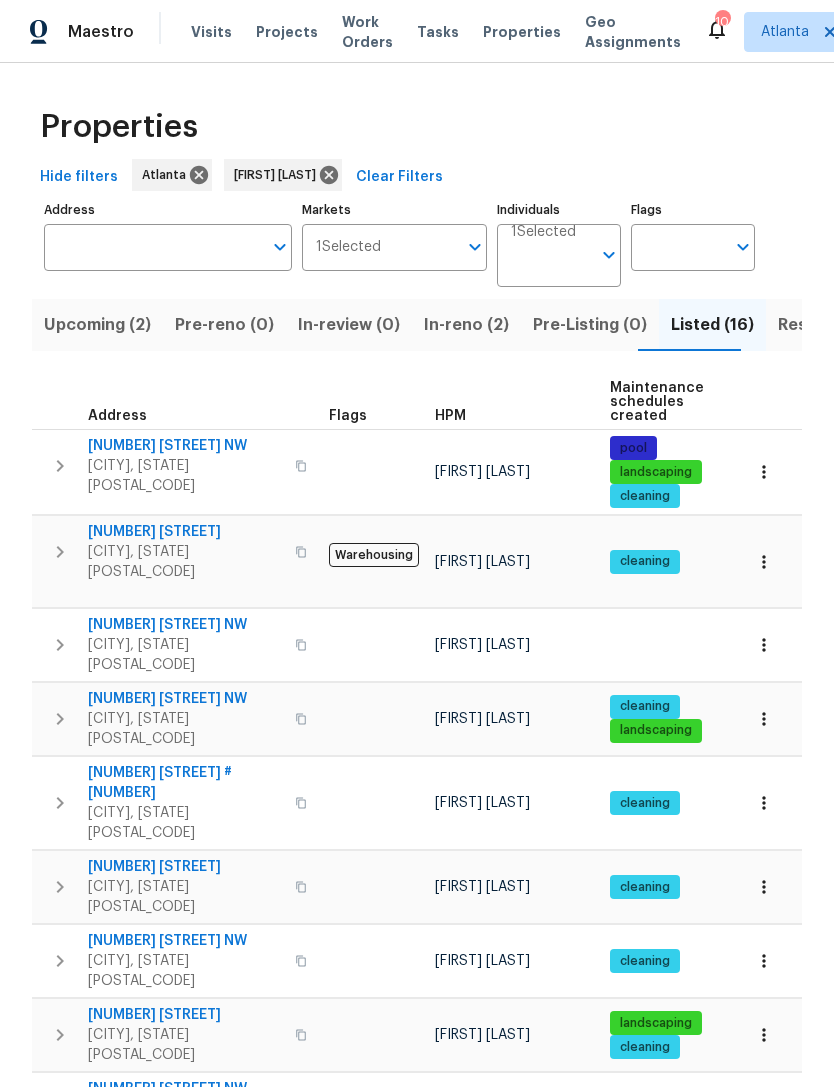 click on "[NUMBER] [STREET]" at bounding box center (185, 532) 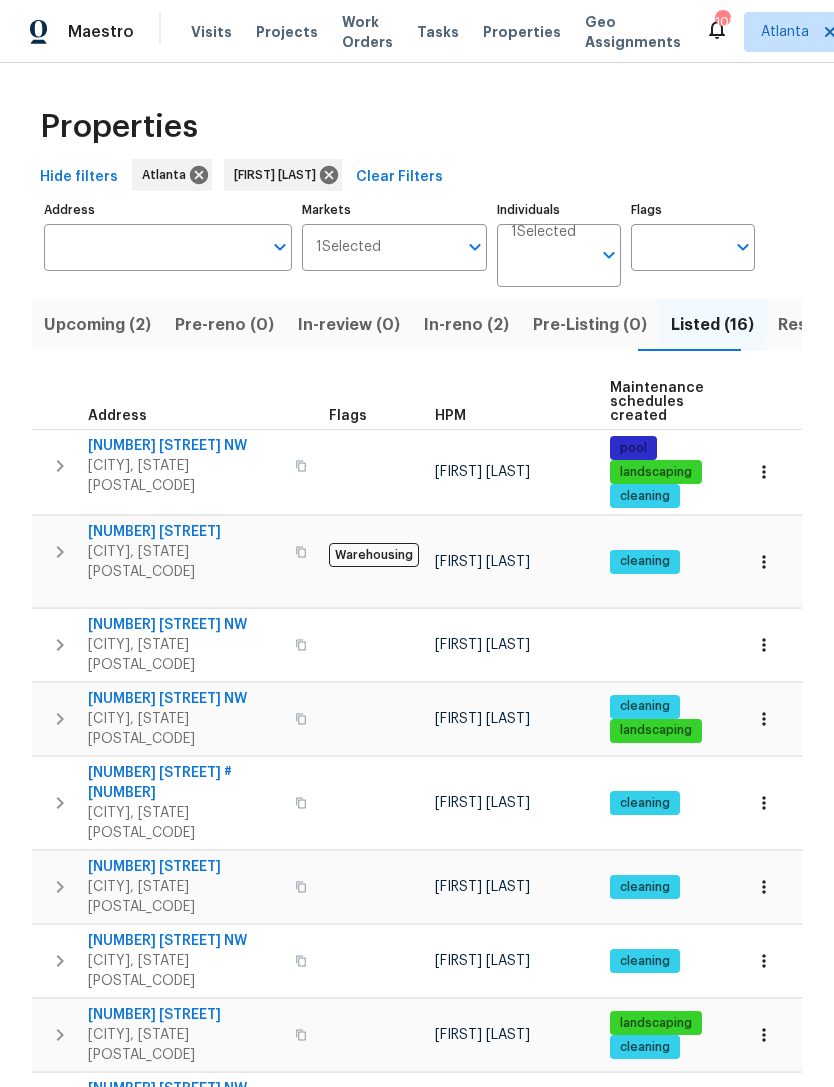 click on "In-reno (2)" at bounding box center (466, 325) 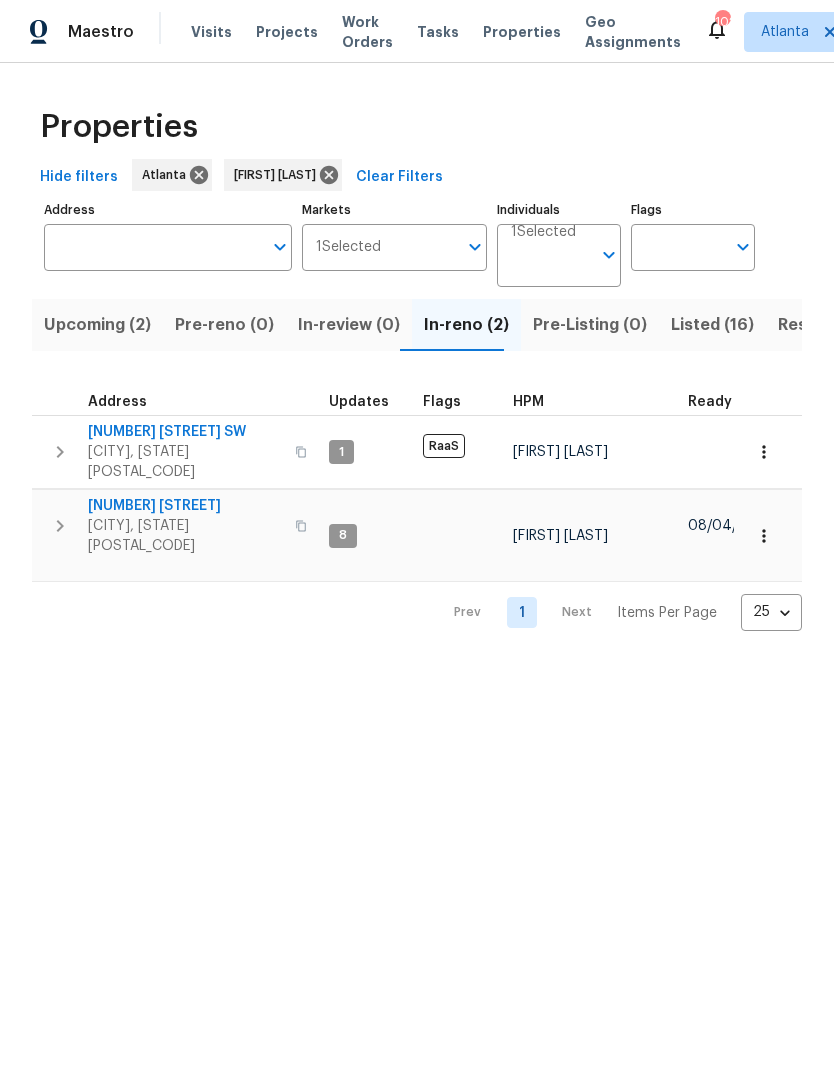 scroll, scrollTop: 16, scrollLeft: 0, axis: vertical 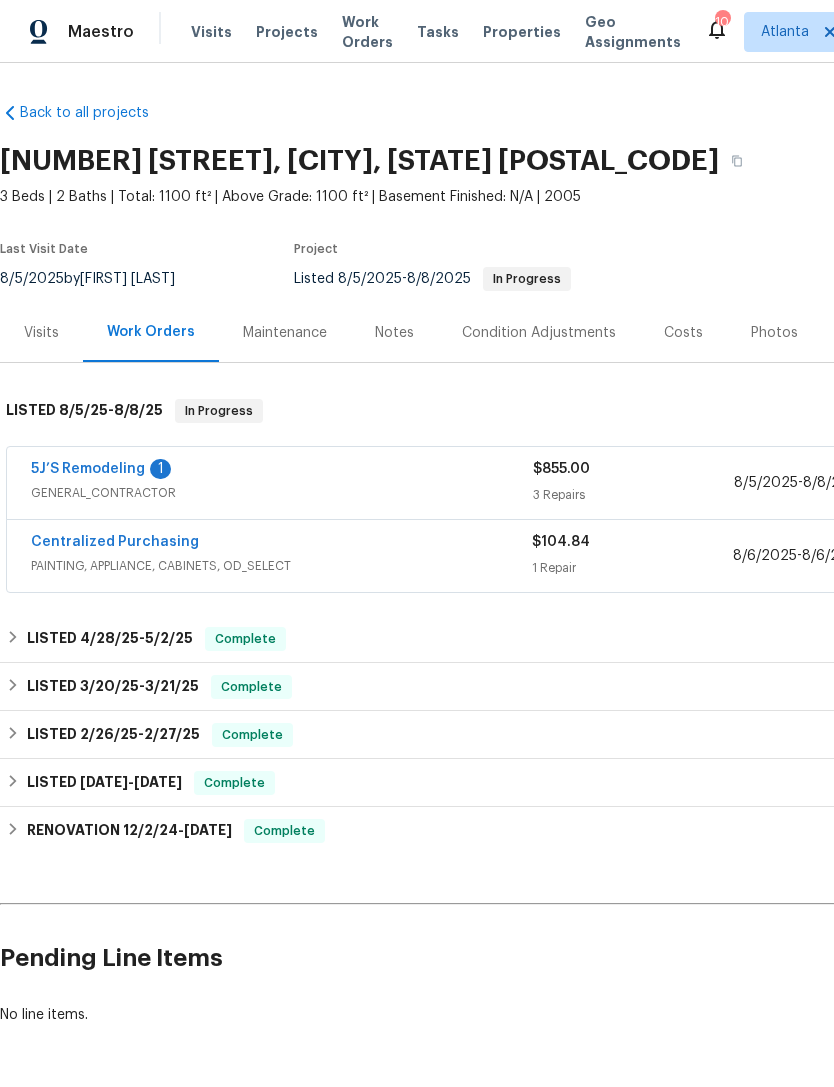 click on "GENERAL_CONTRACTOR" at bounding box center [282, 493] 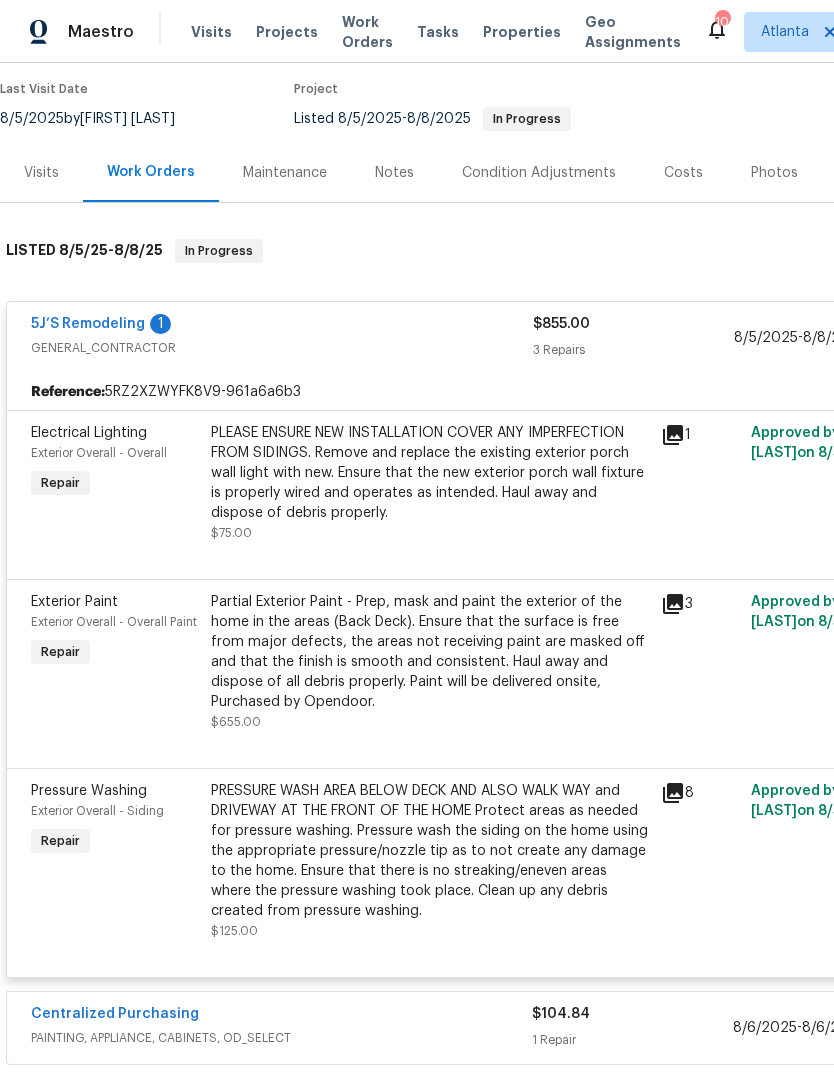 scroll, scrollTop: 162, scrollLeft: 0, axis: vertical 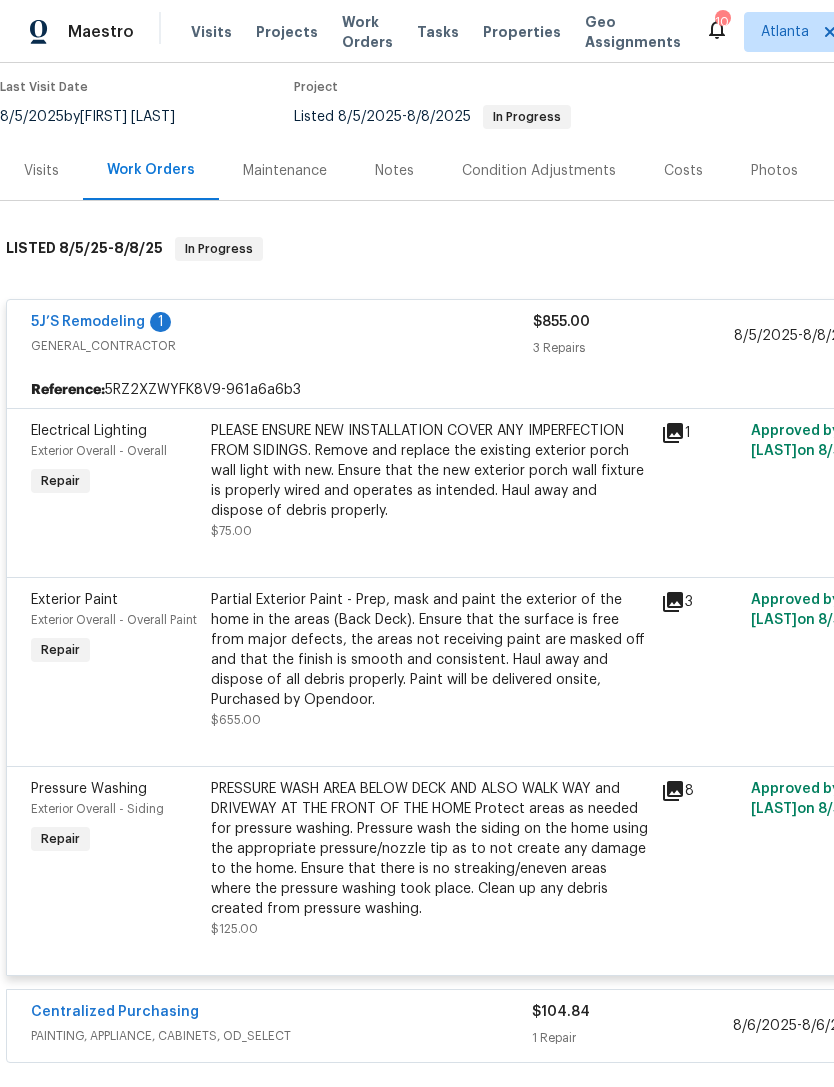 click on "8" at bounding box center [700, 791] 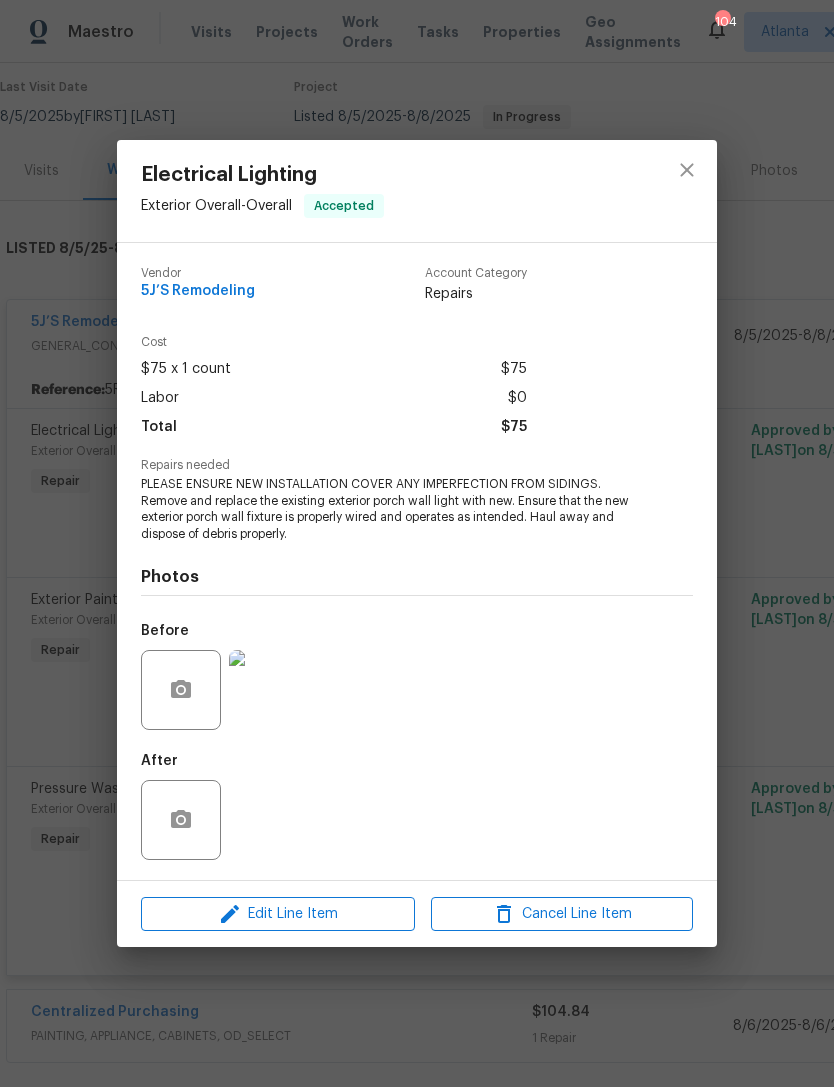 click at bounding box center [269, 690] 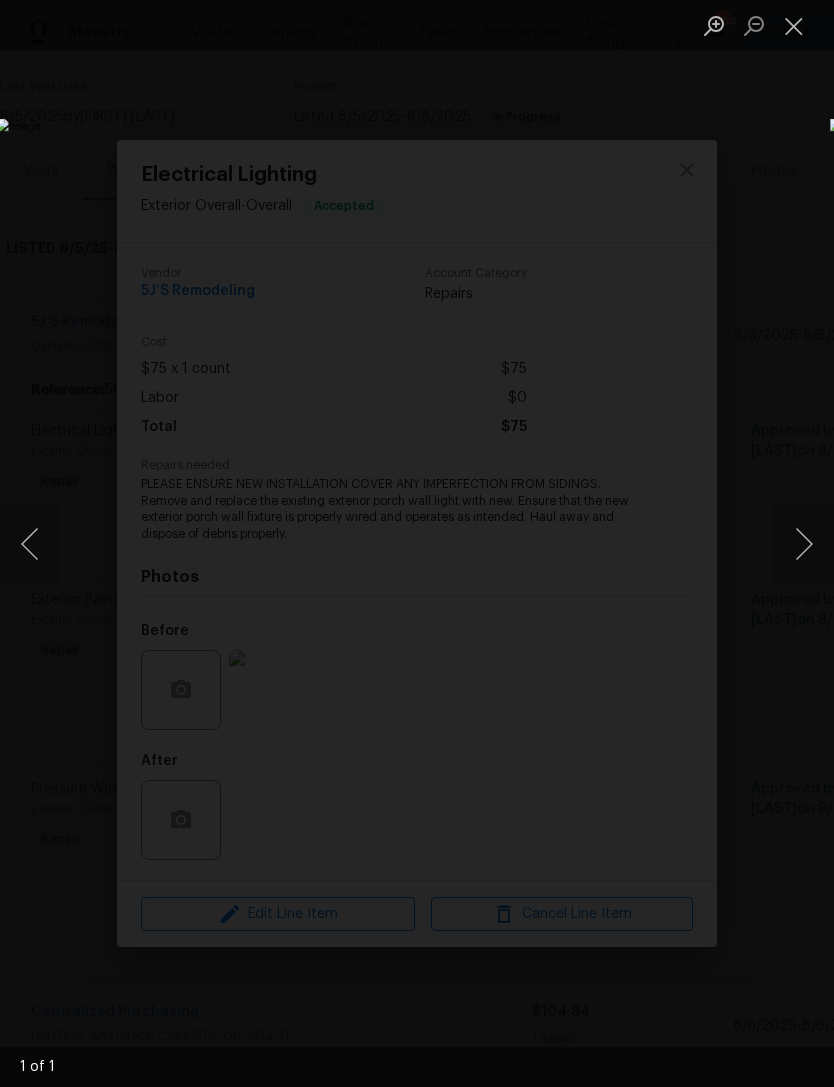 click at bounding box center [794, 25] 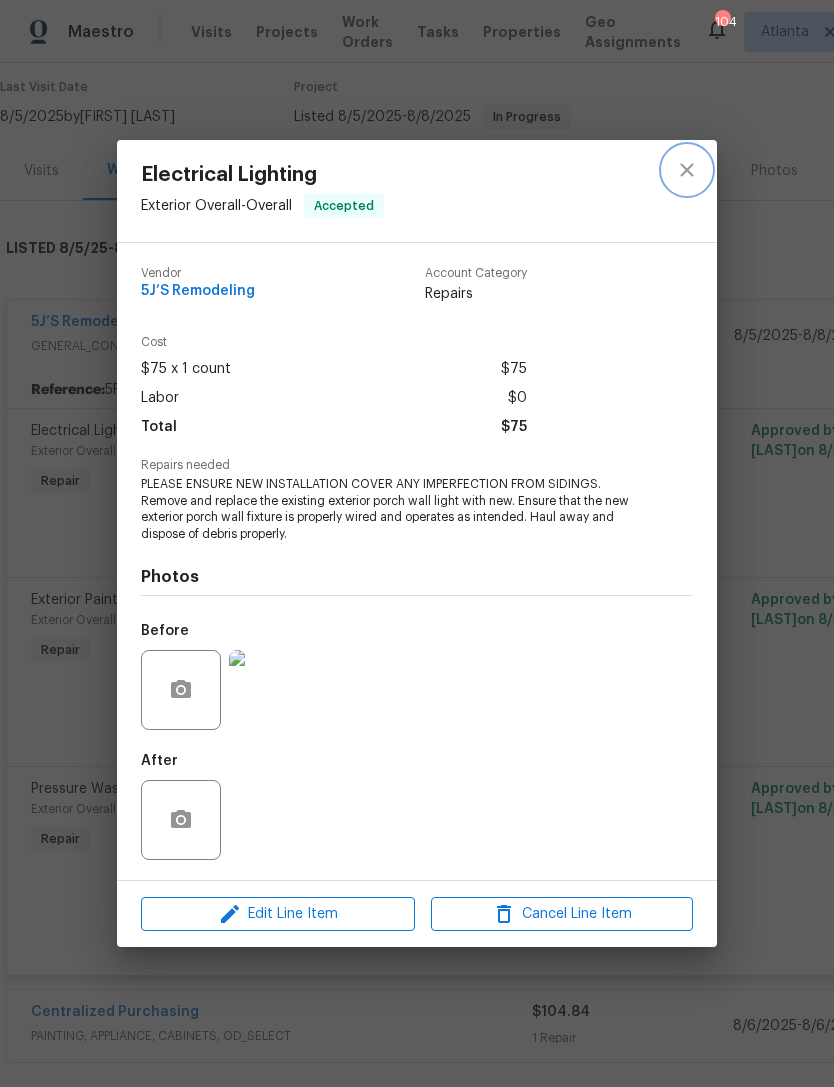 click 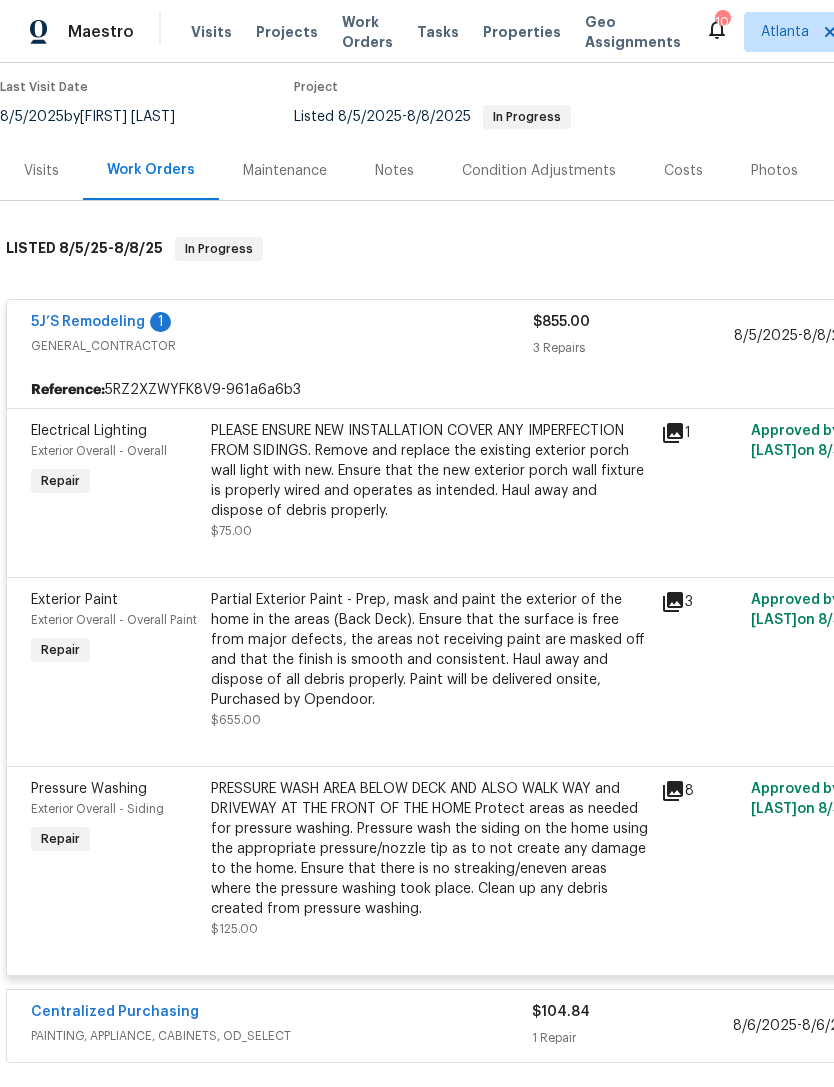 click on "Exterior Paint" at bounding box center [74, 600] 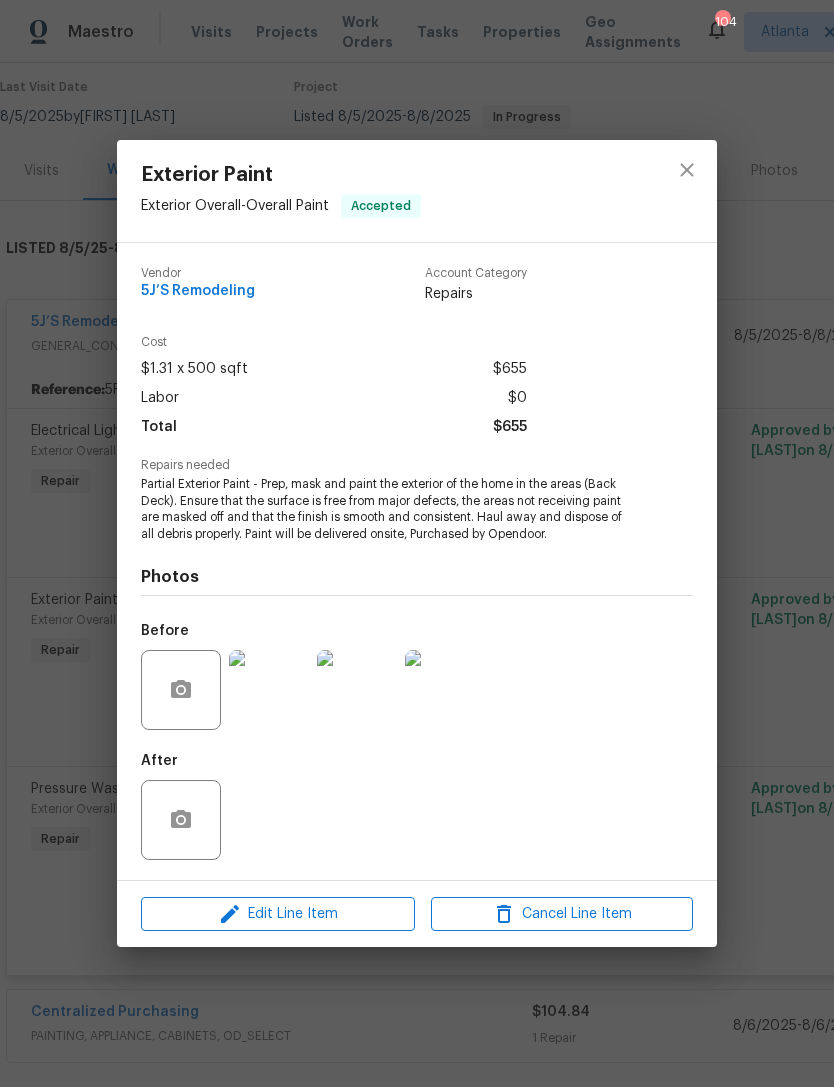 click at bounding box center (269, 690) 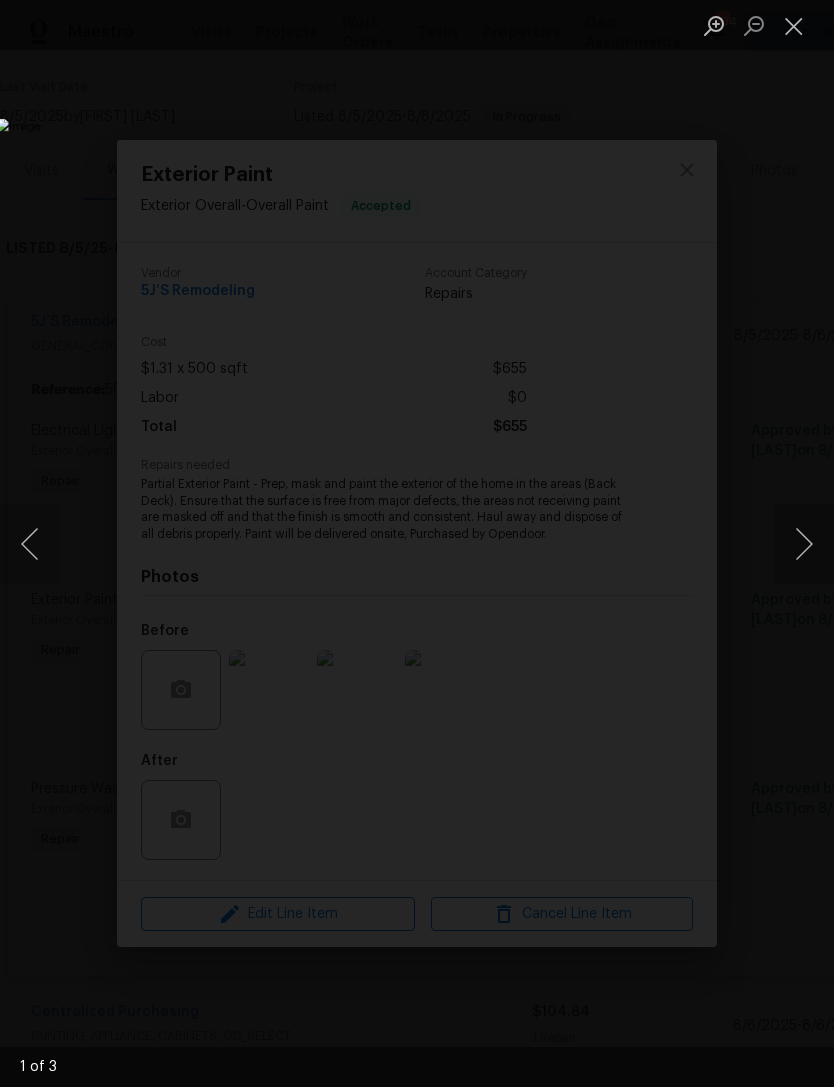 click at bounding box center (804, 544) 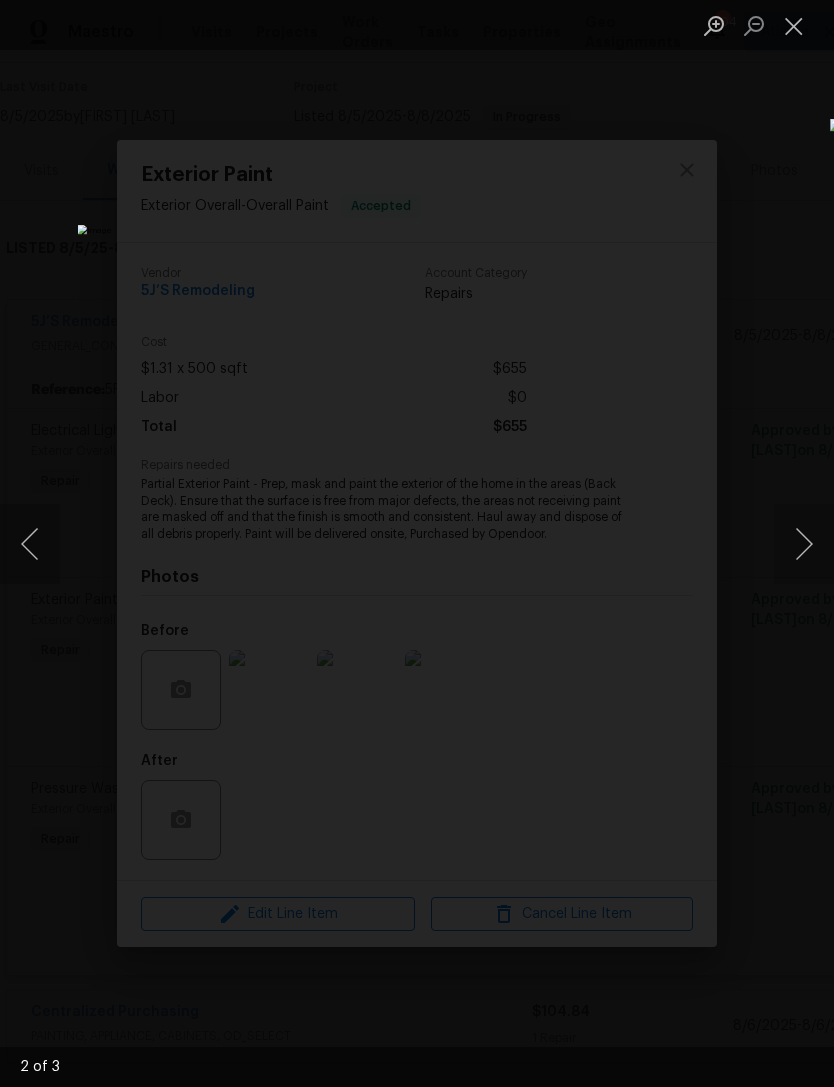 click at bounding box center [794, 25] 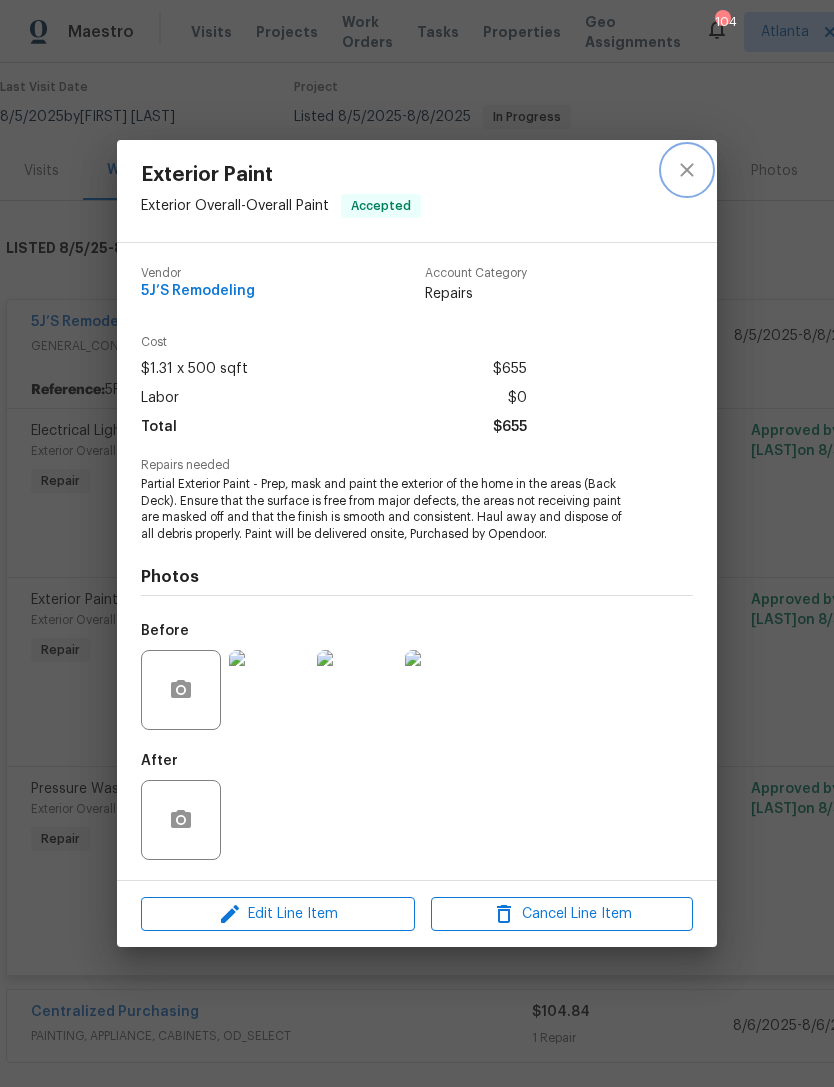 click 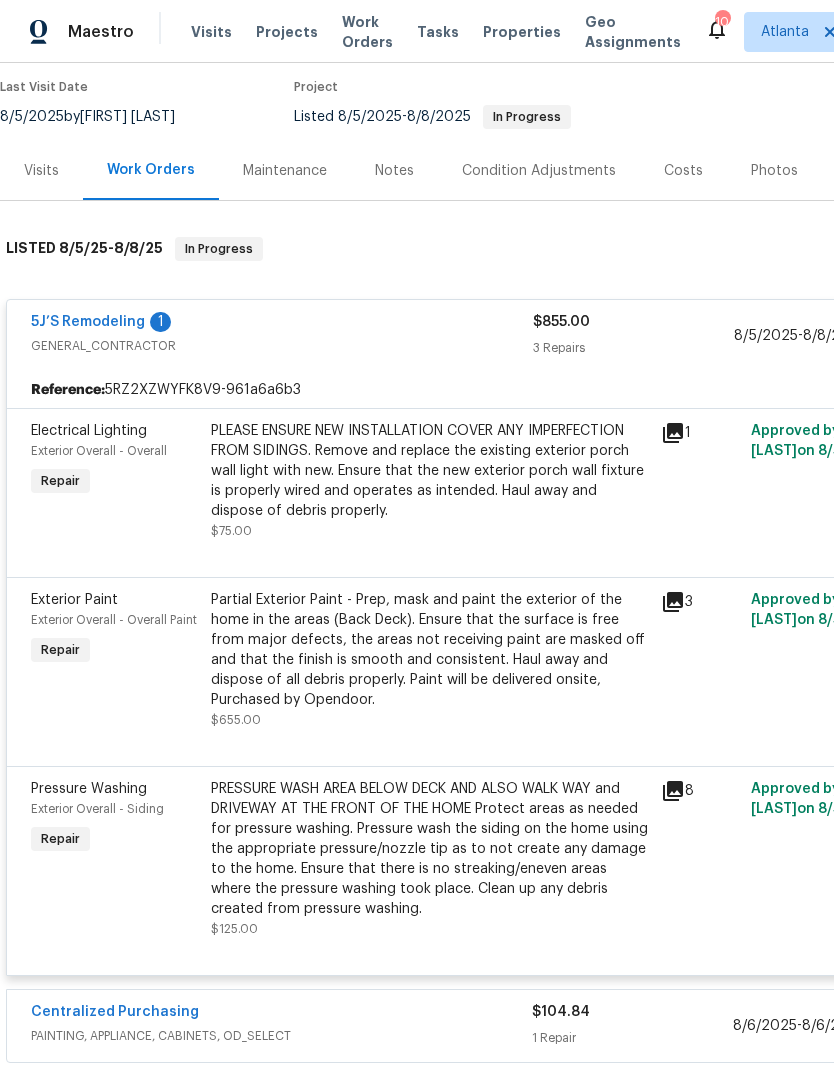 click on "Pressure Washing" at bounding box center (89, 789) 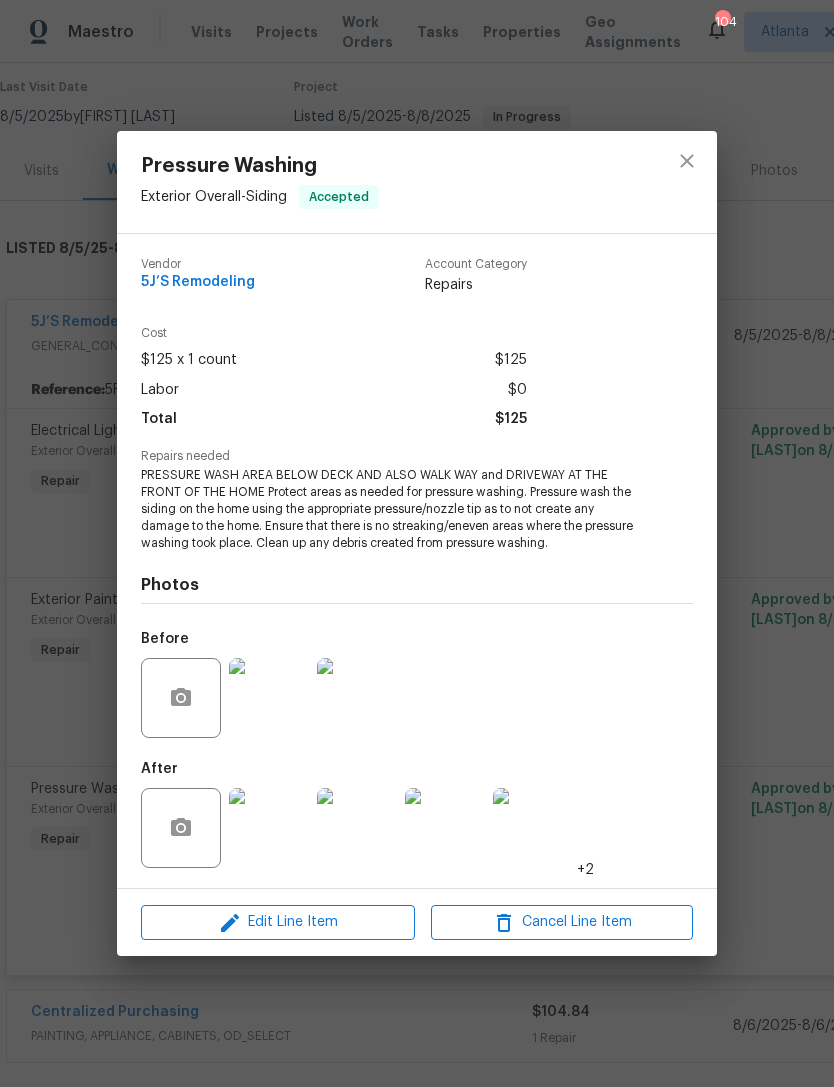 click at bounding box center [269, 828] 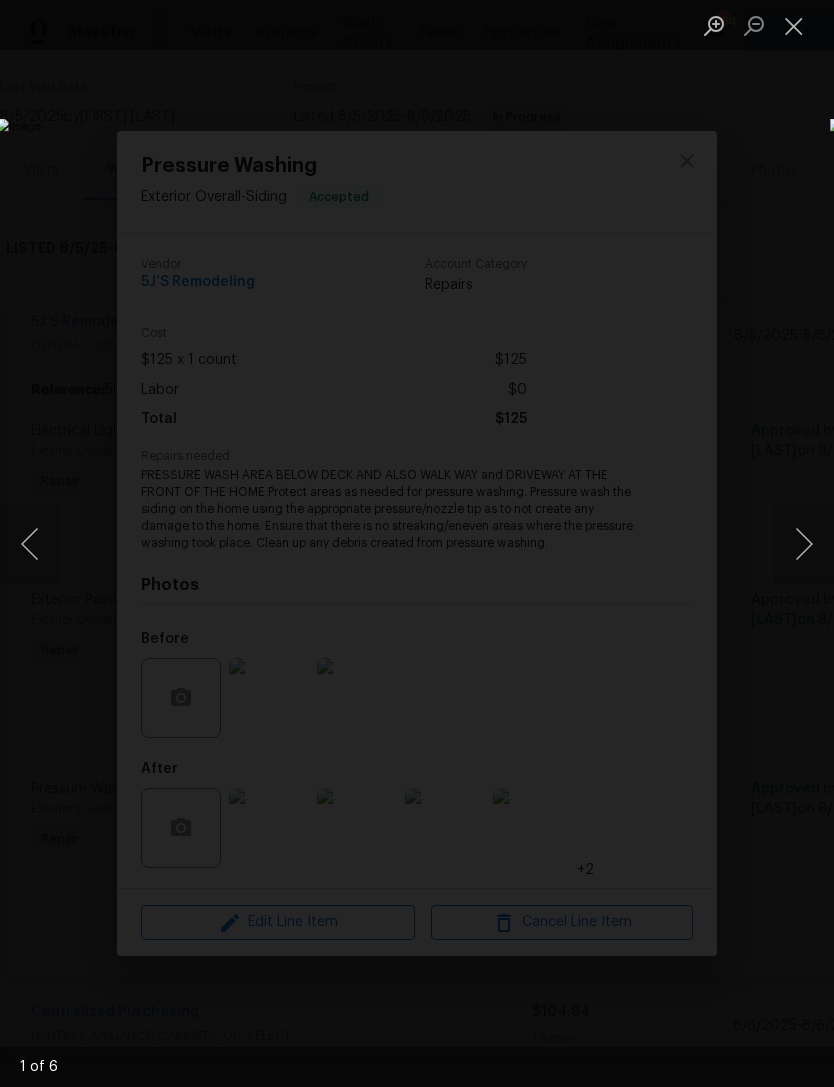 click at bounding box center (804, 544) 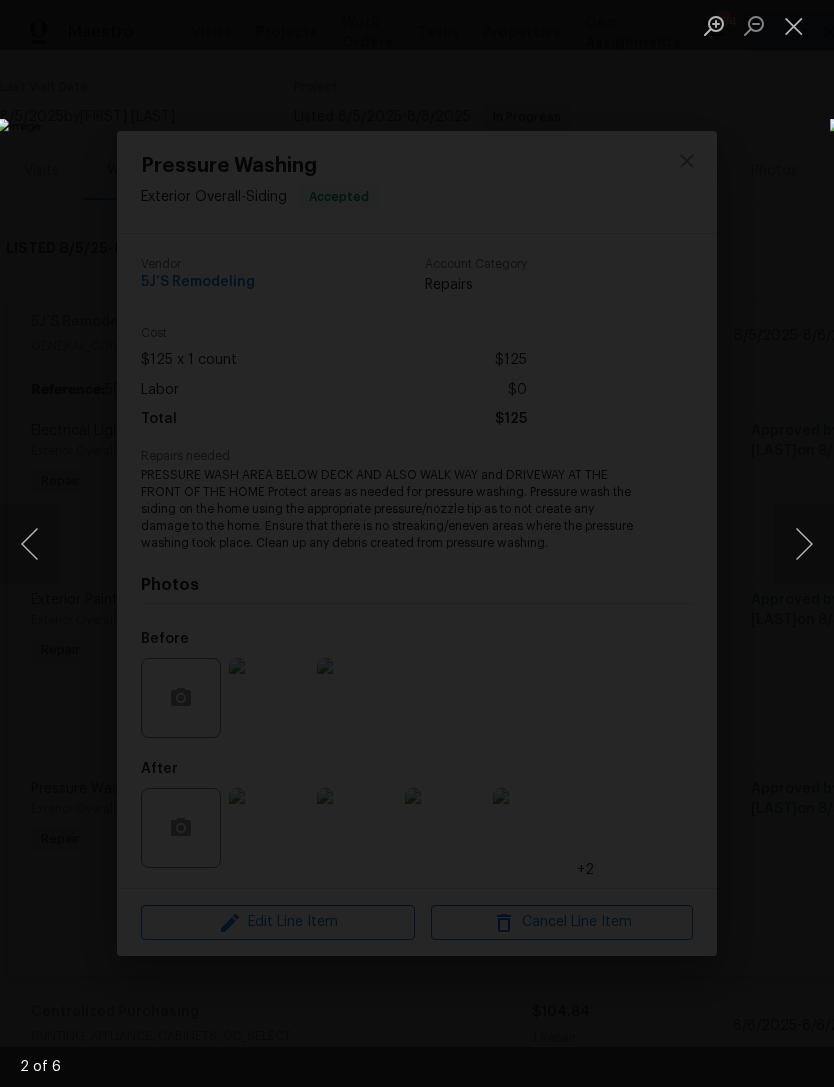 click at bounding box center (804, 544) 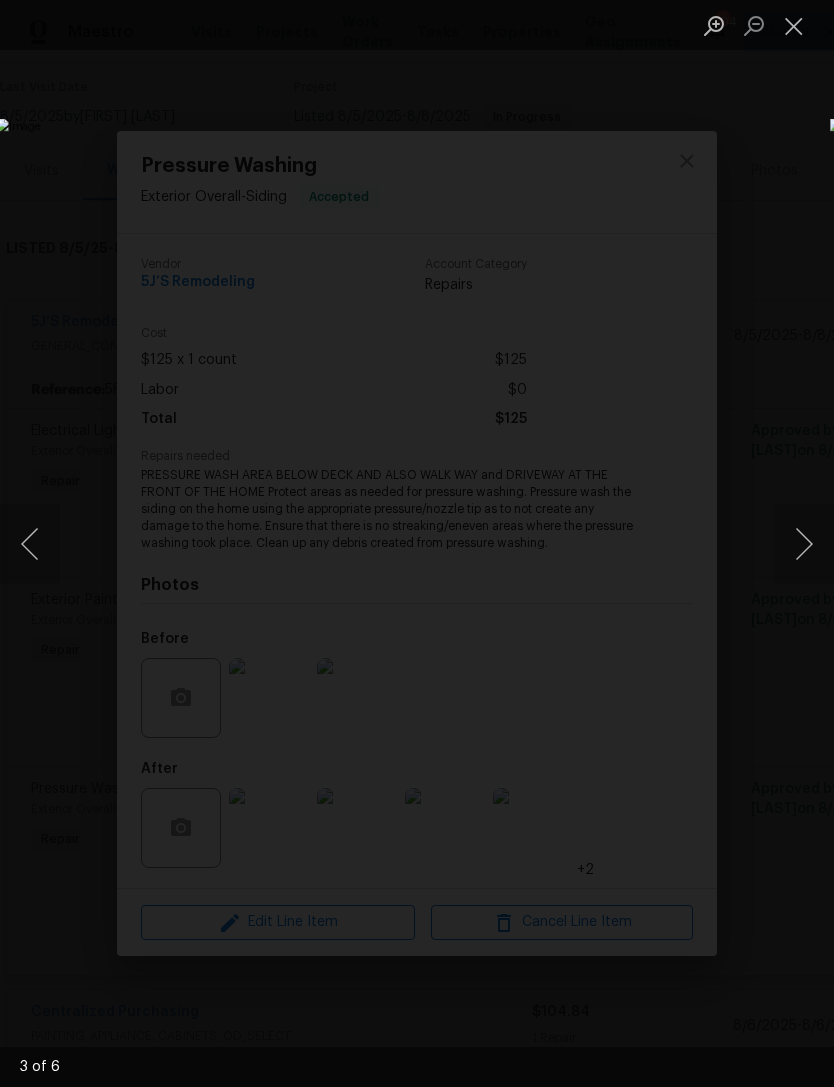 click at bounding box center [804, 544] 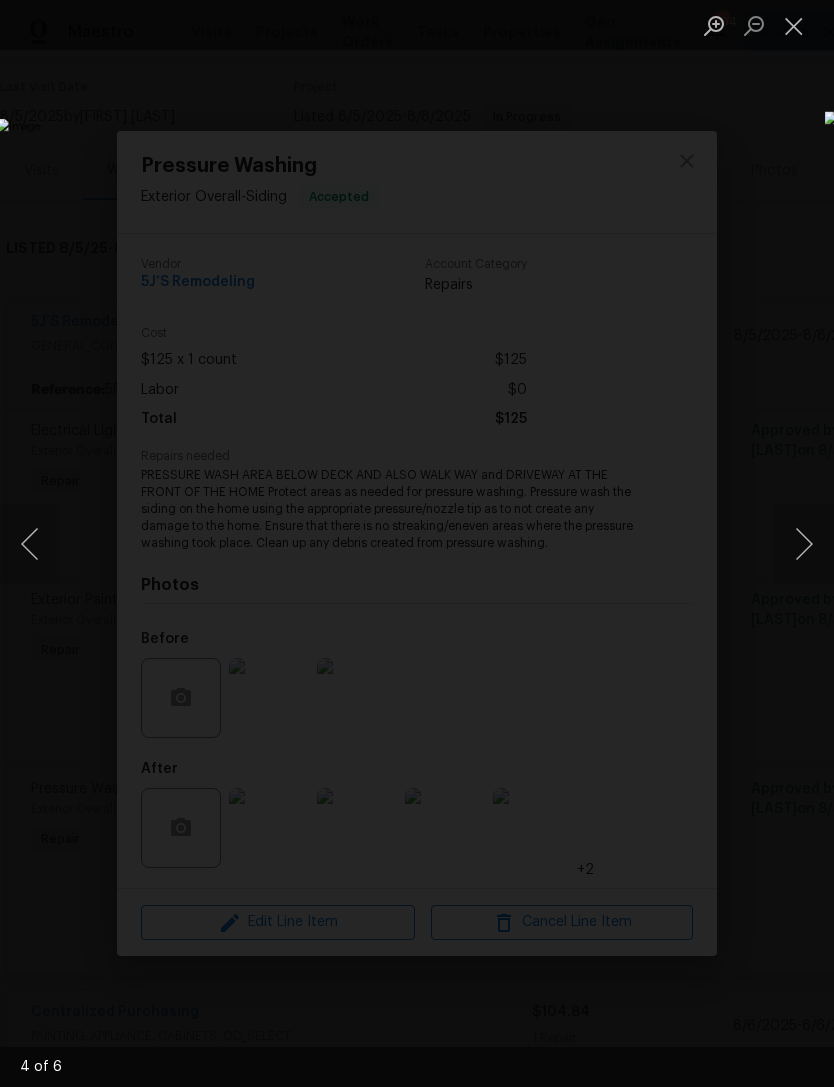 click at bounding box center [804, 544] 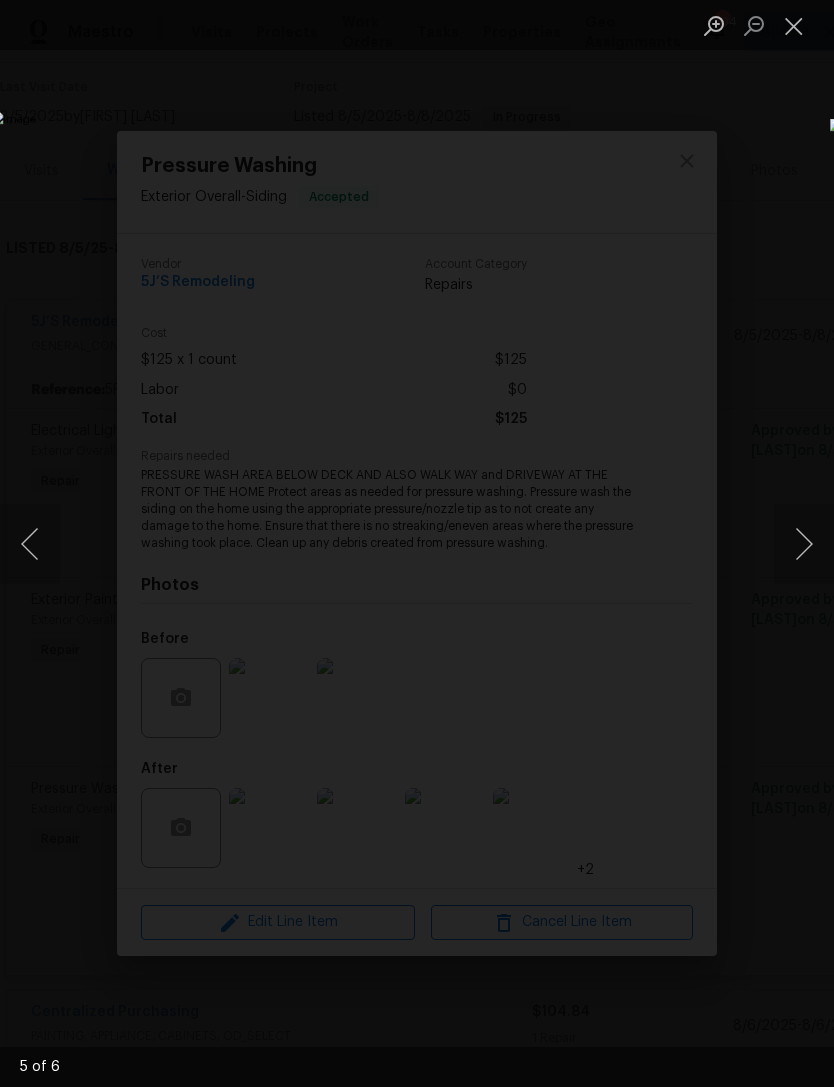click at bounding box center [804, 544] 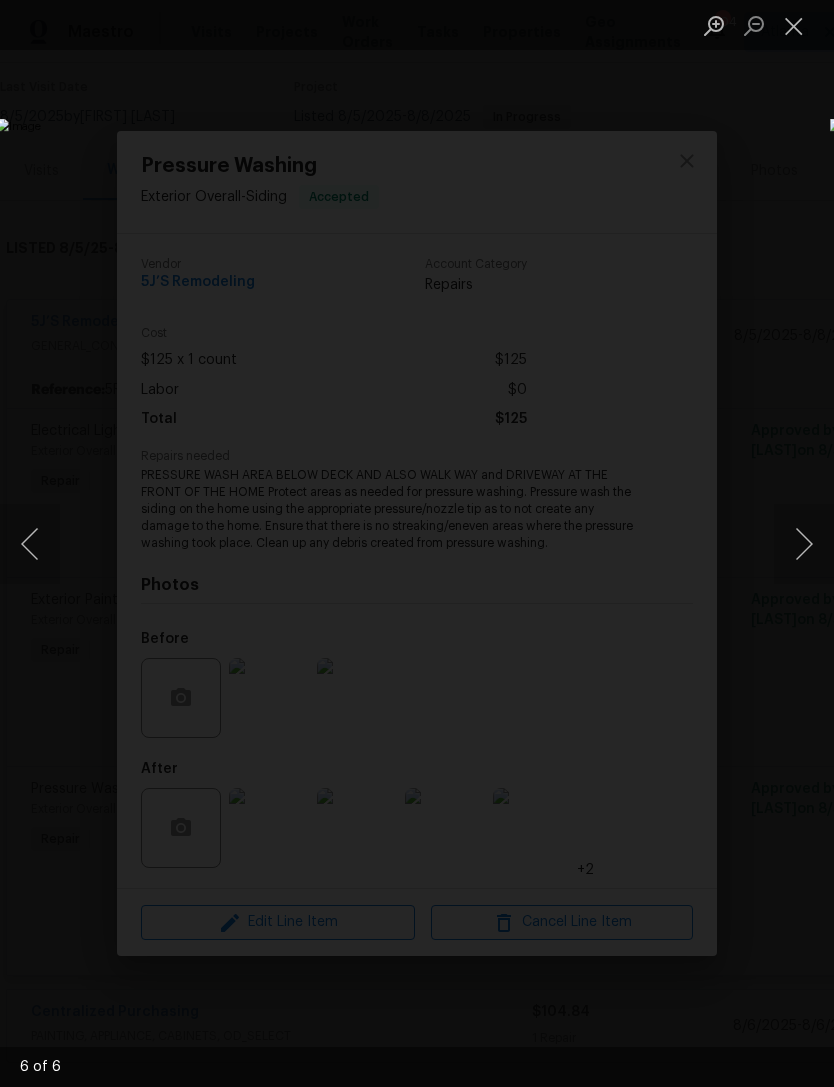 click at bounding box center [804, 544] 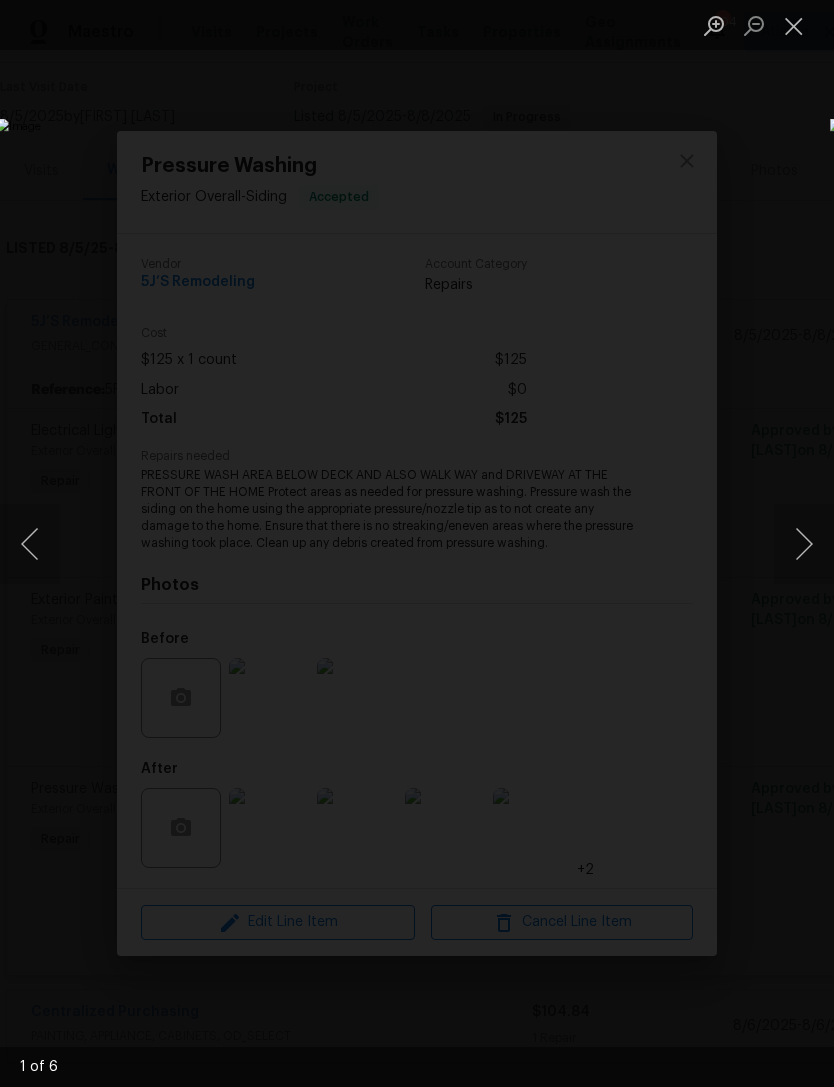 click at bounding box center [804, 544] 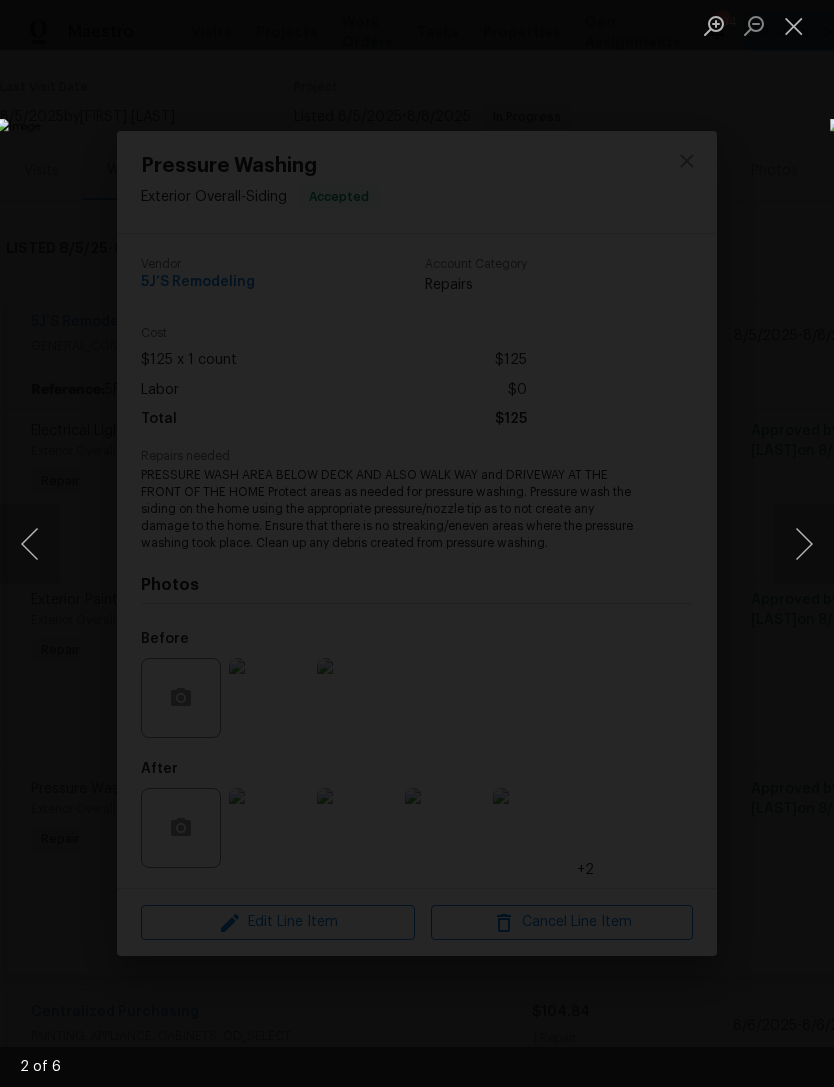 click at bounding box center [804, 544] 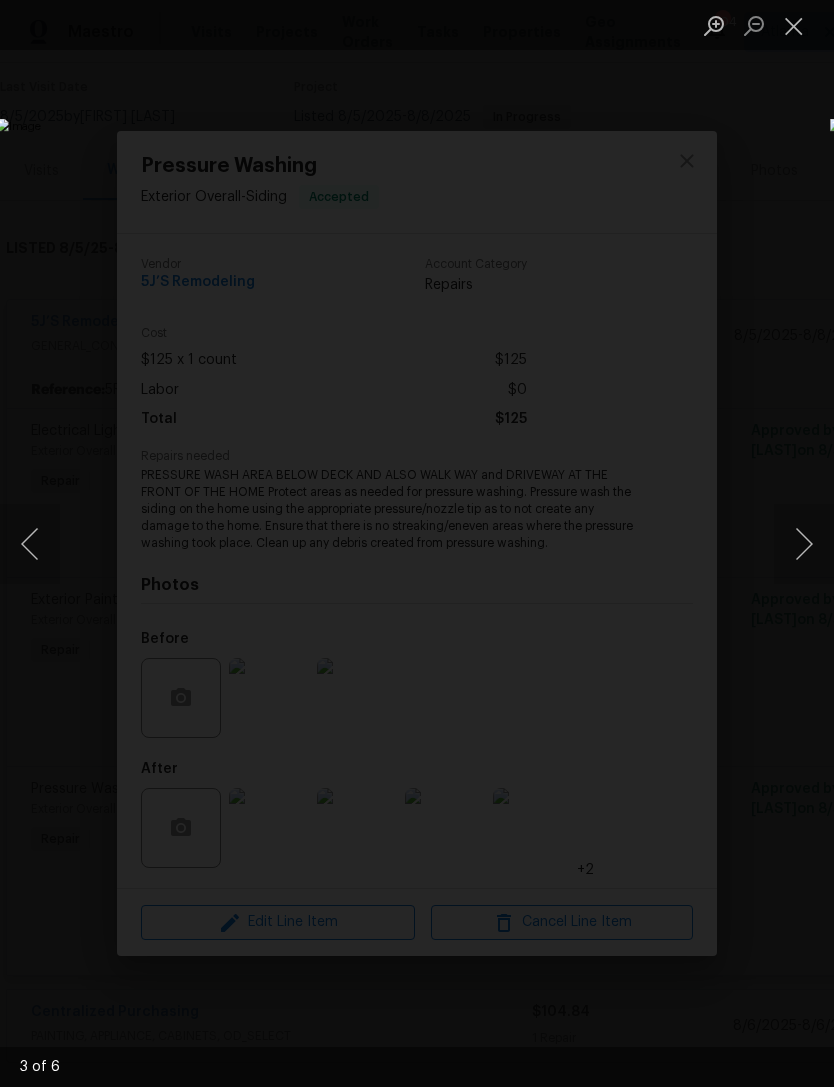 click at bounding box center (804, 544) 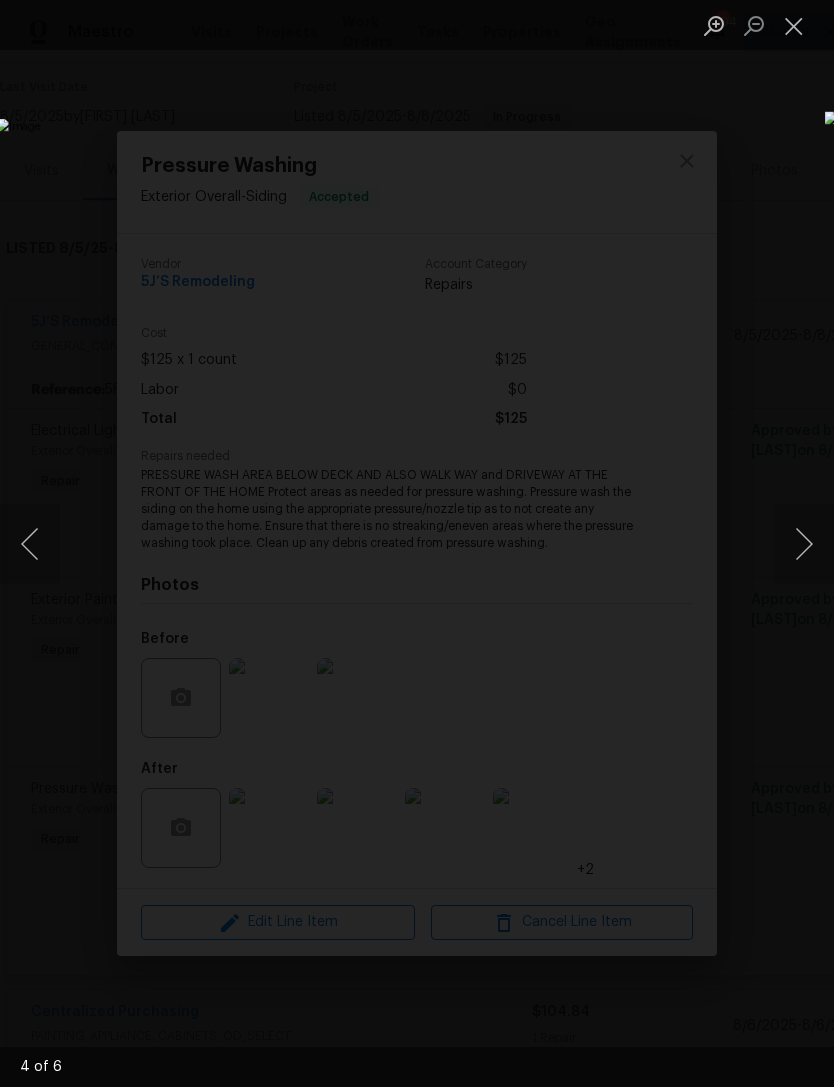click at bounding box center [804, 544] 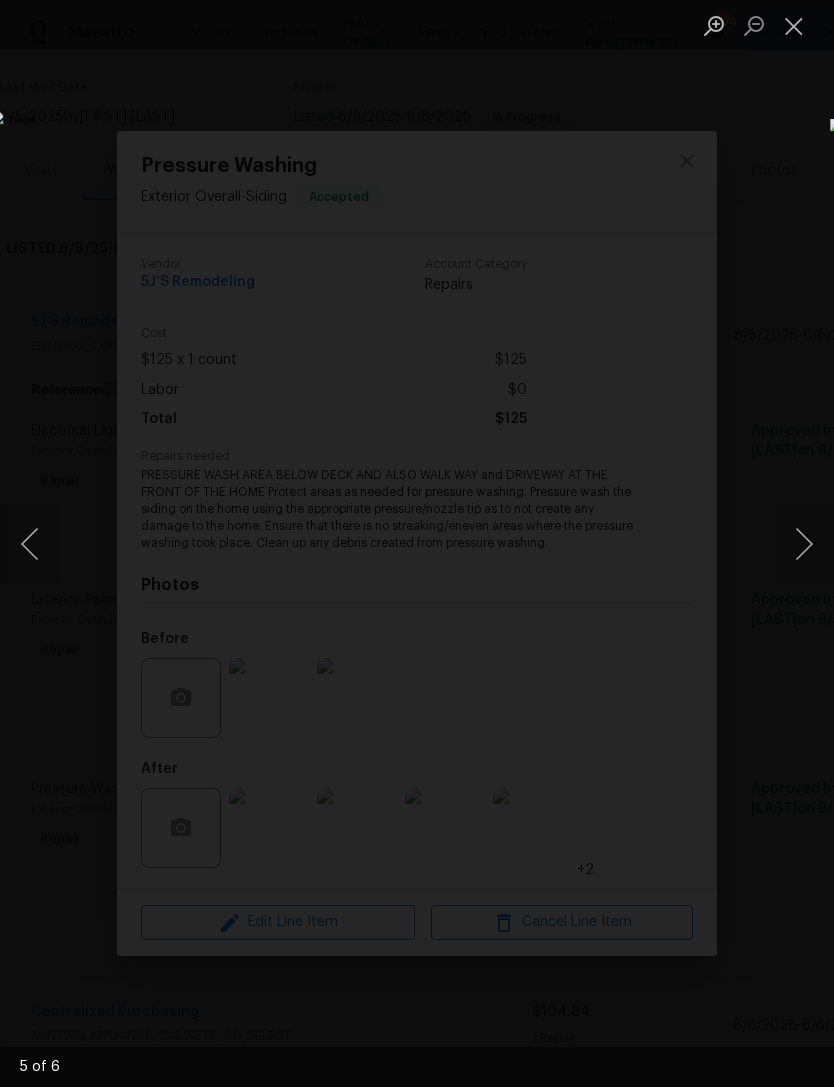 click at bounding box center [804, 544] 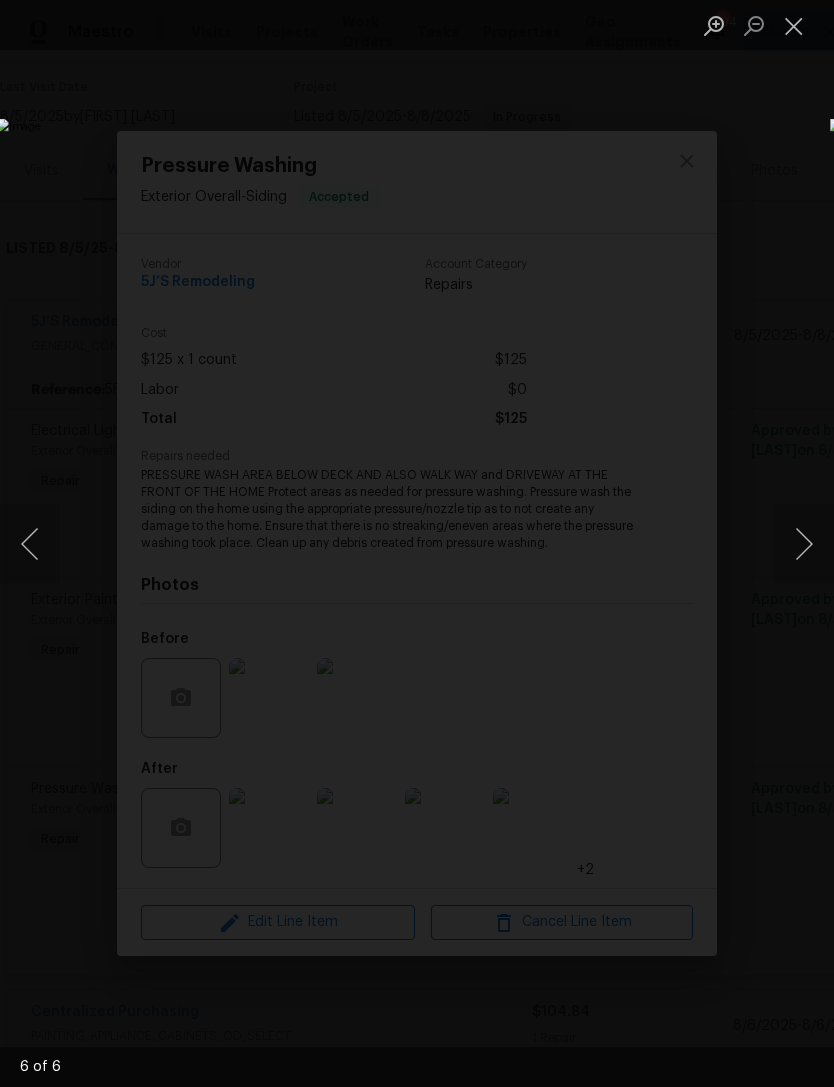 click at bounding box center [804, 544] 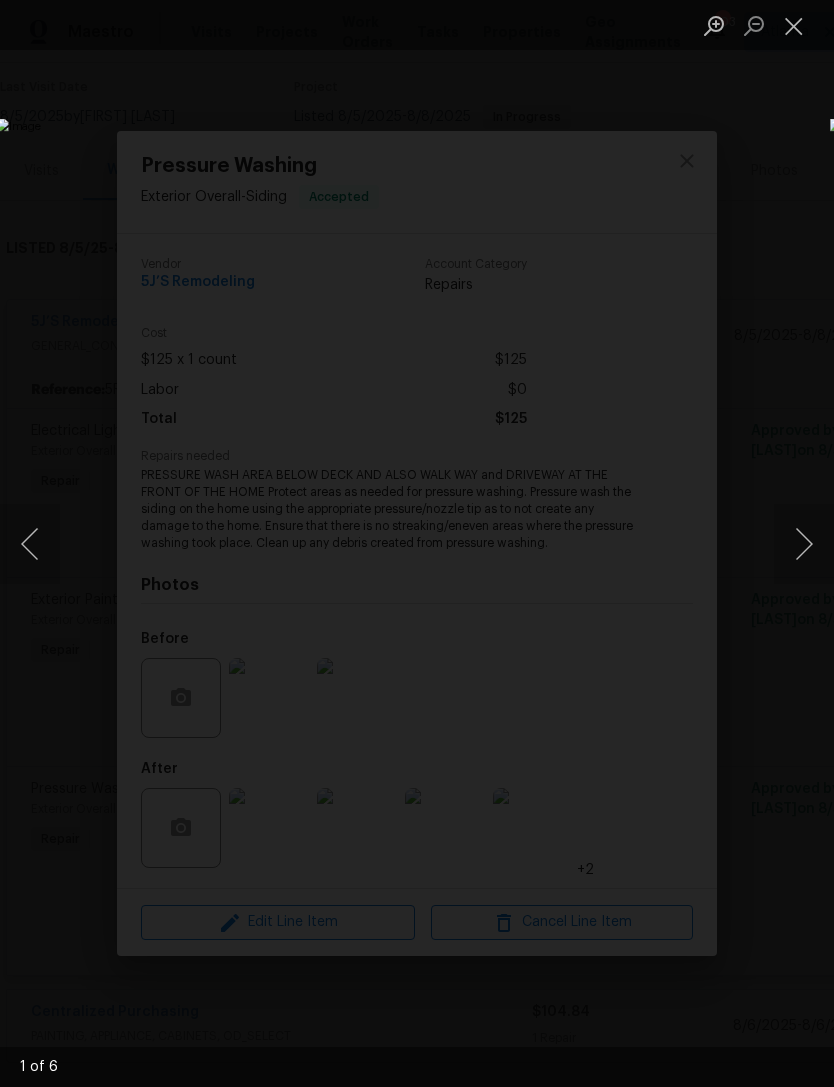 click at bounding box center (804, 544) 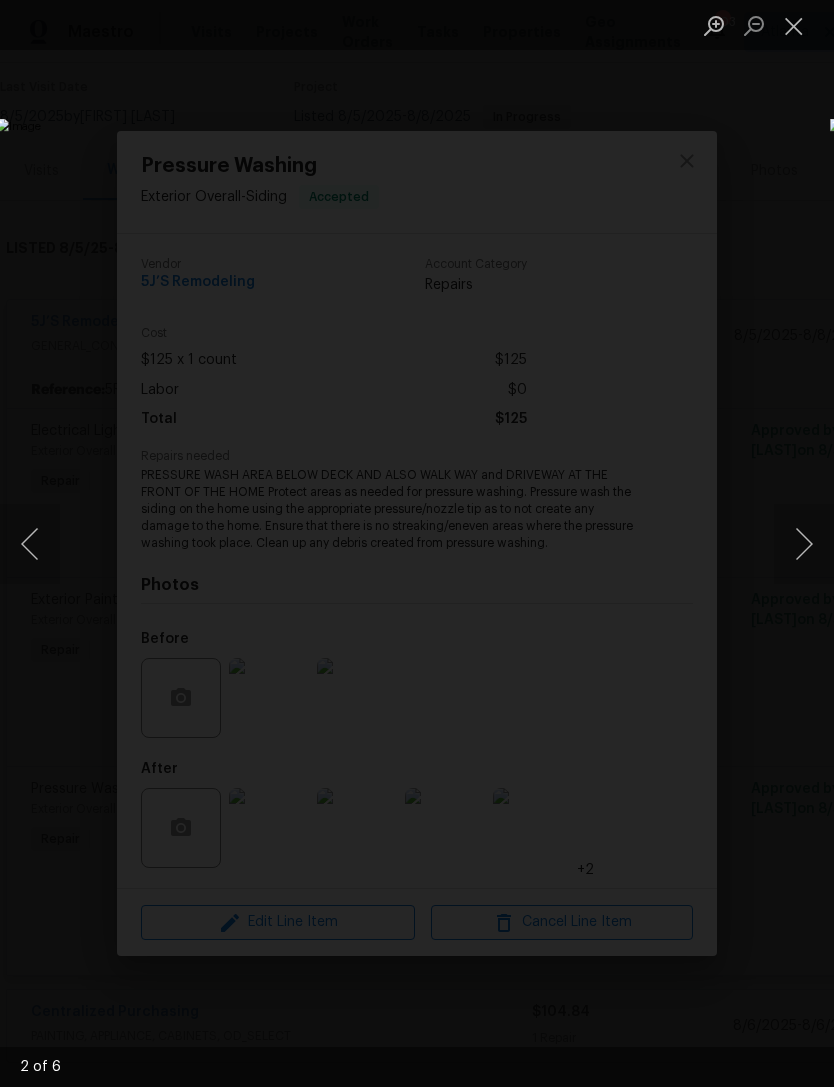 click at bounding box center [804, 544] 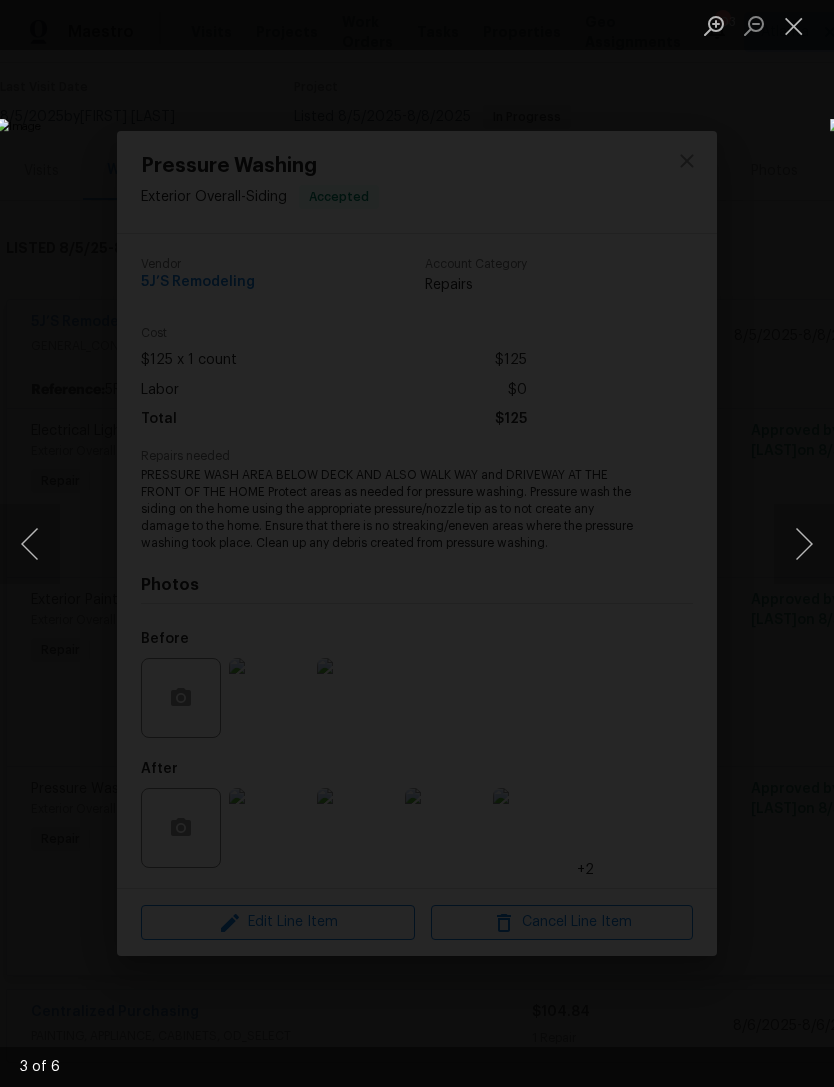 click at bounding box center [804, 544] 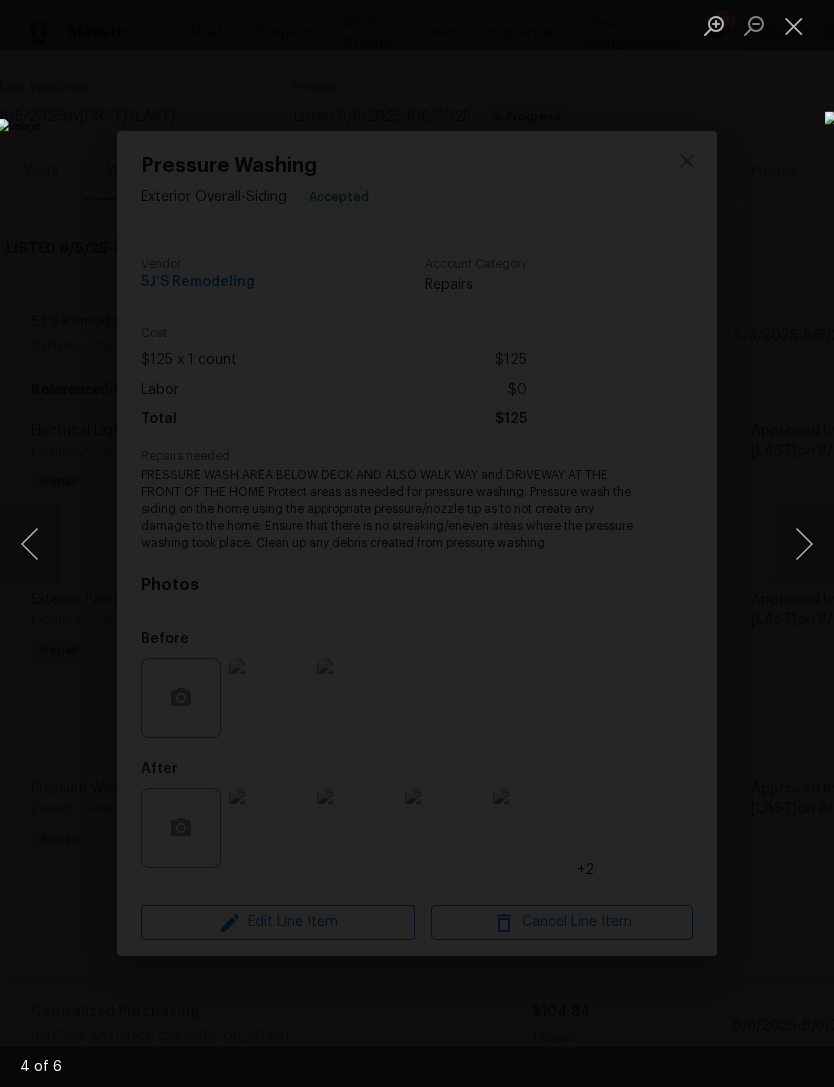 click at bounding box center (804, 544) 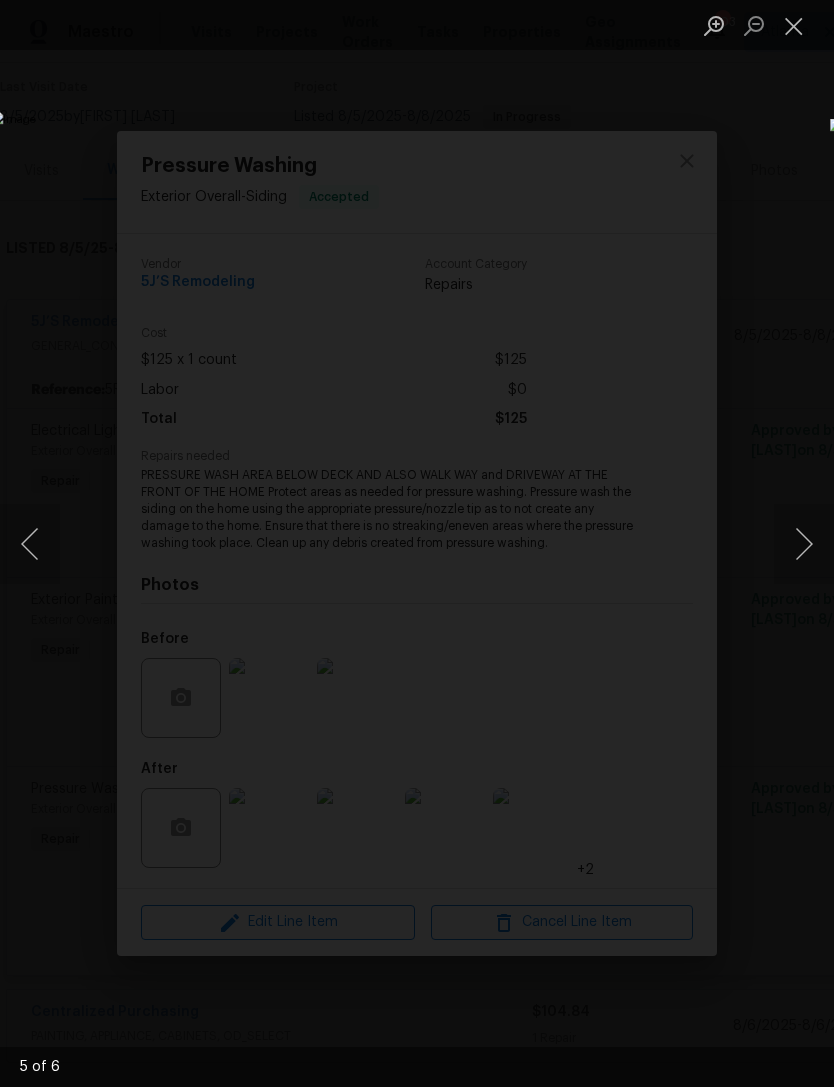 click at bounding box center (794, 25) 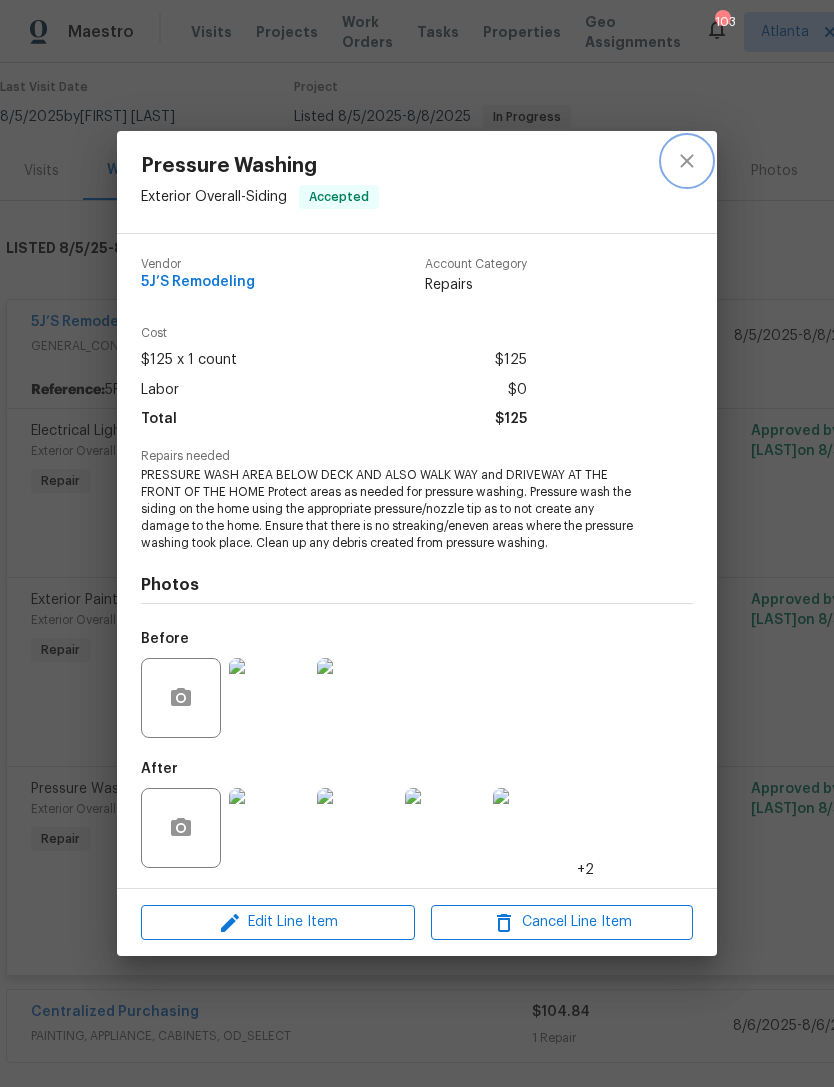 click 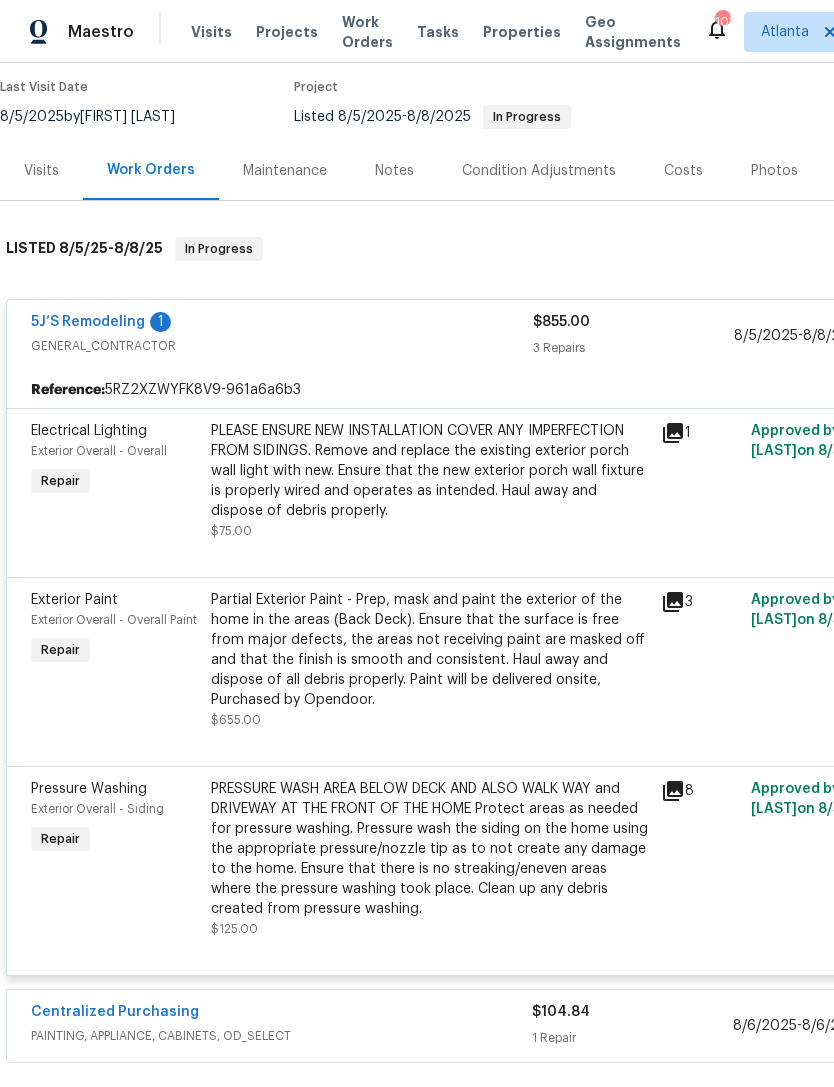 click on "5J’S Remodeling 1 GENERAL_CONTRACTOR $855.00 3 Repairs [DATE]  -  [DATE] In Progress" at bounding box center [565, 336] 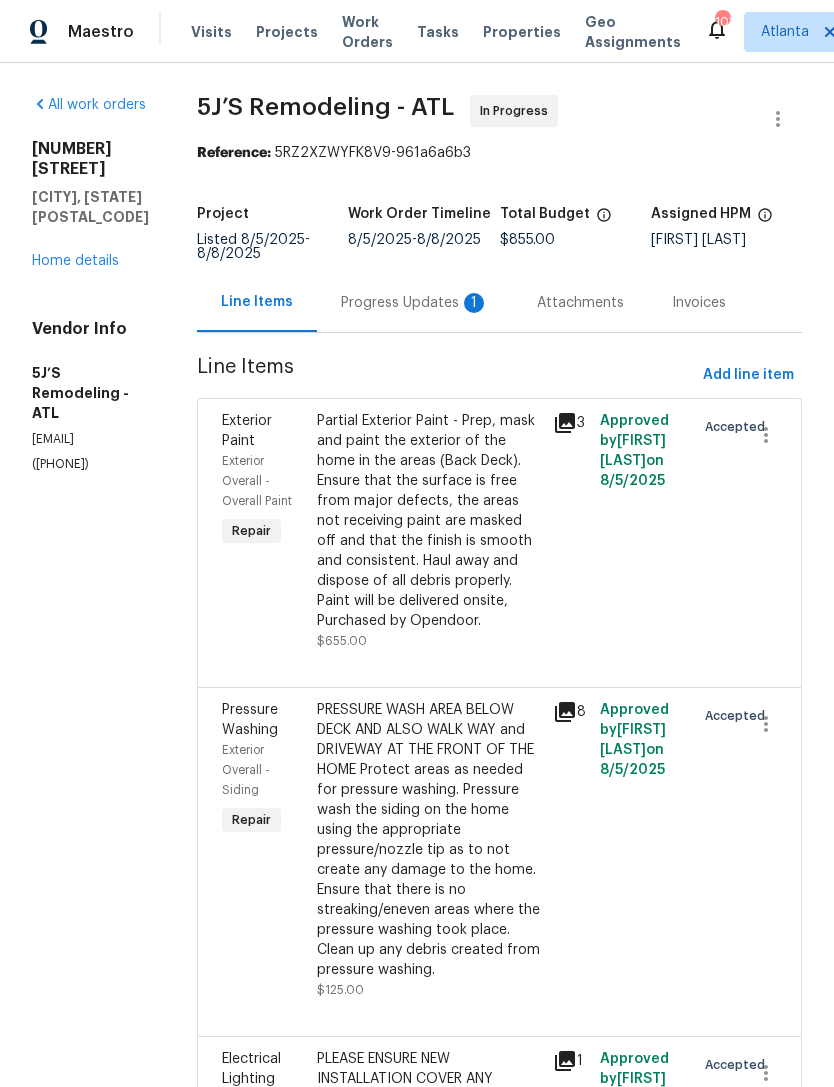 click on "Progress Updates 1" at bounding box center [415, 303] 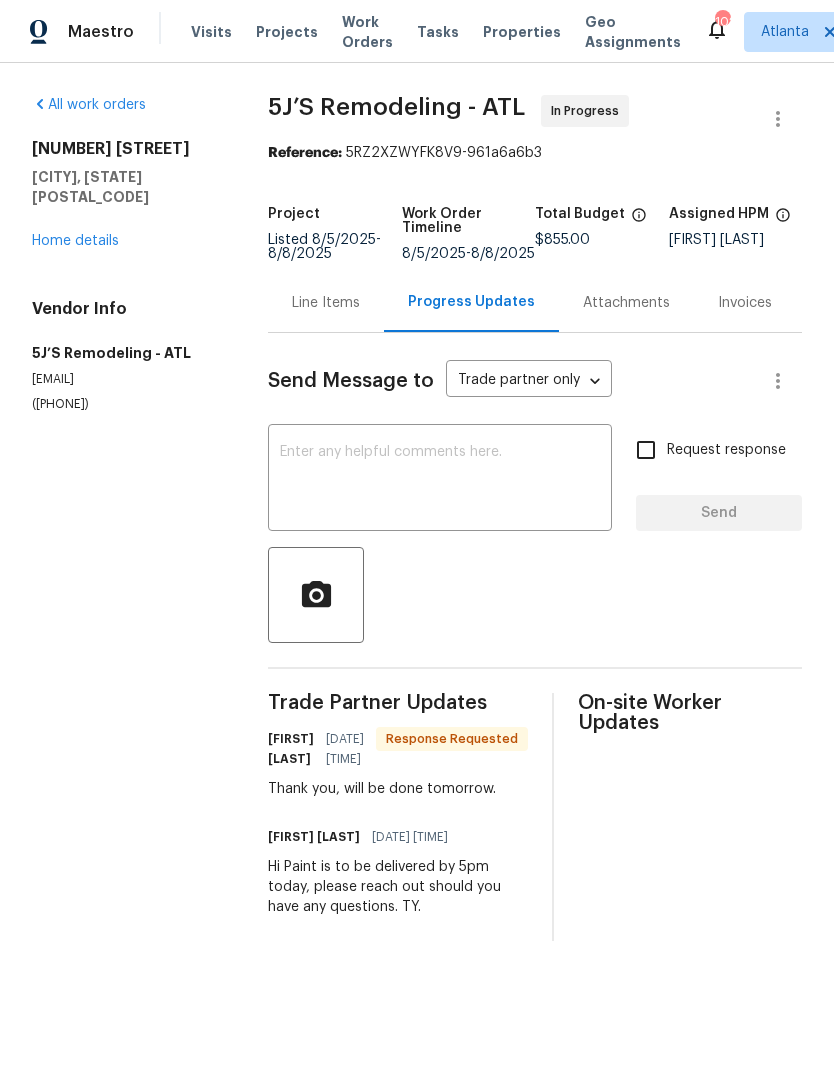 click at bounding box center (440, 480) 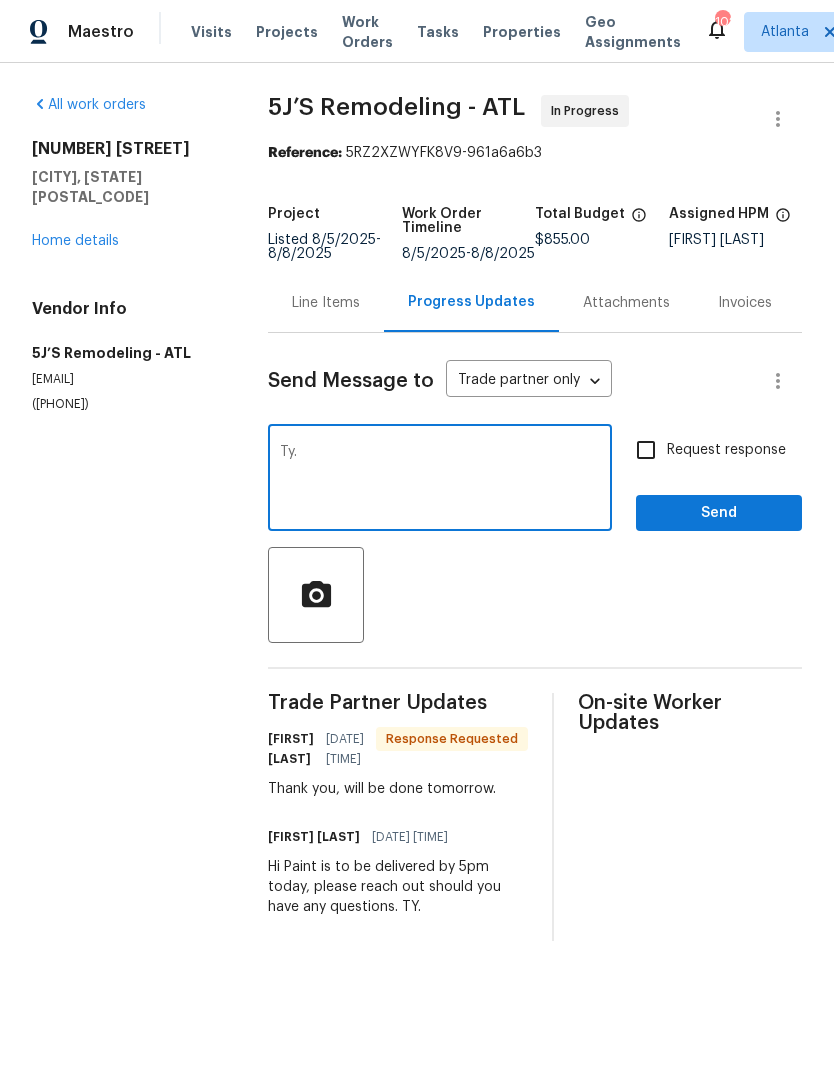 type on "Ty." 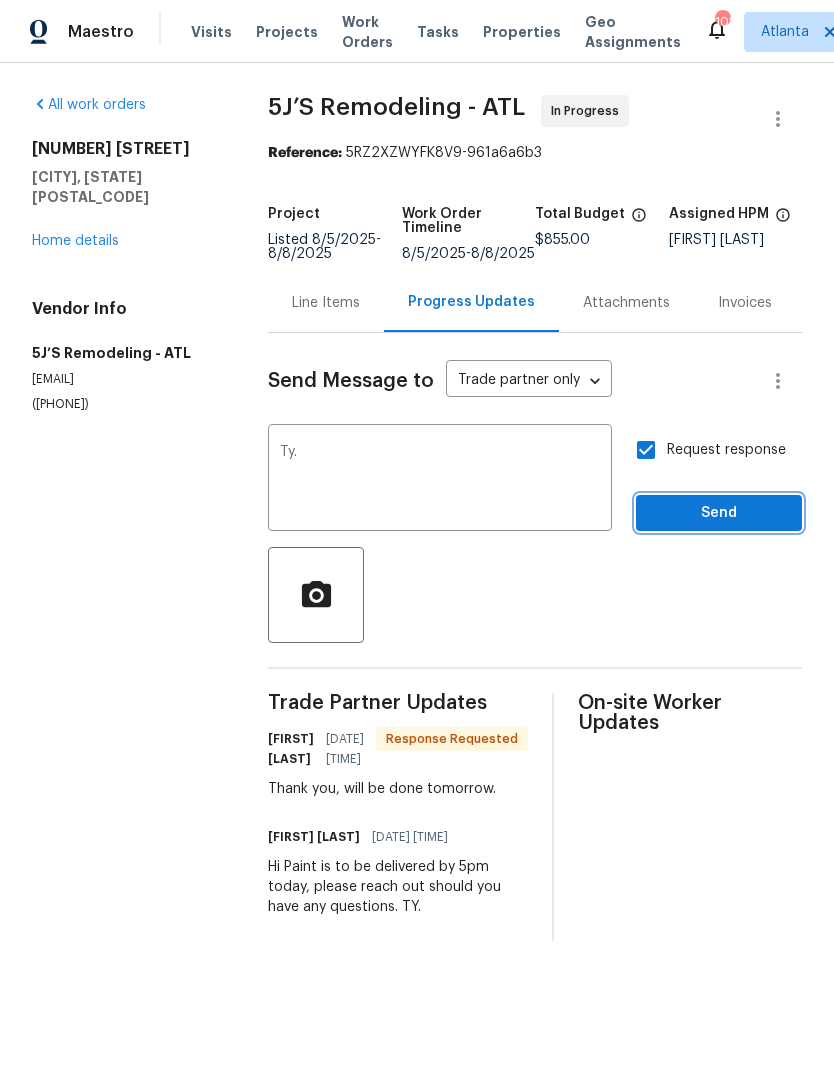 click on "Send" at bounding box center (719, 513) 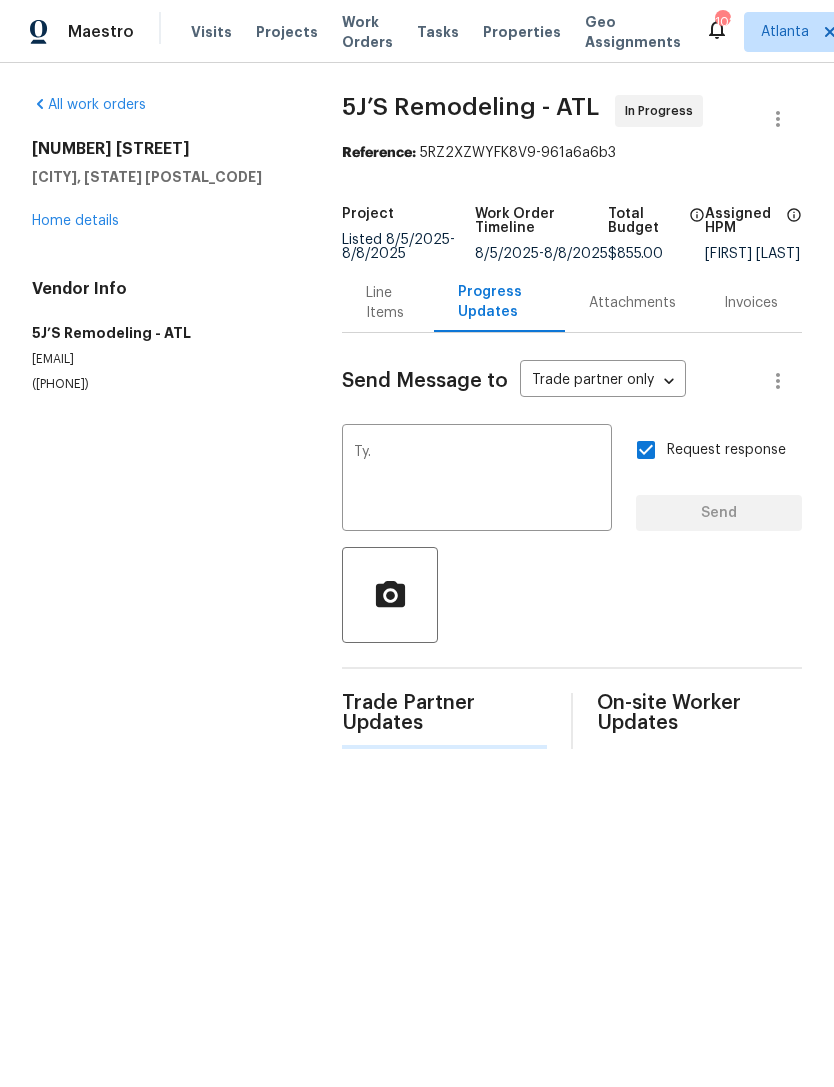 type 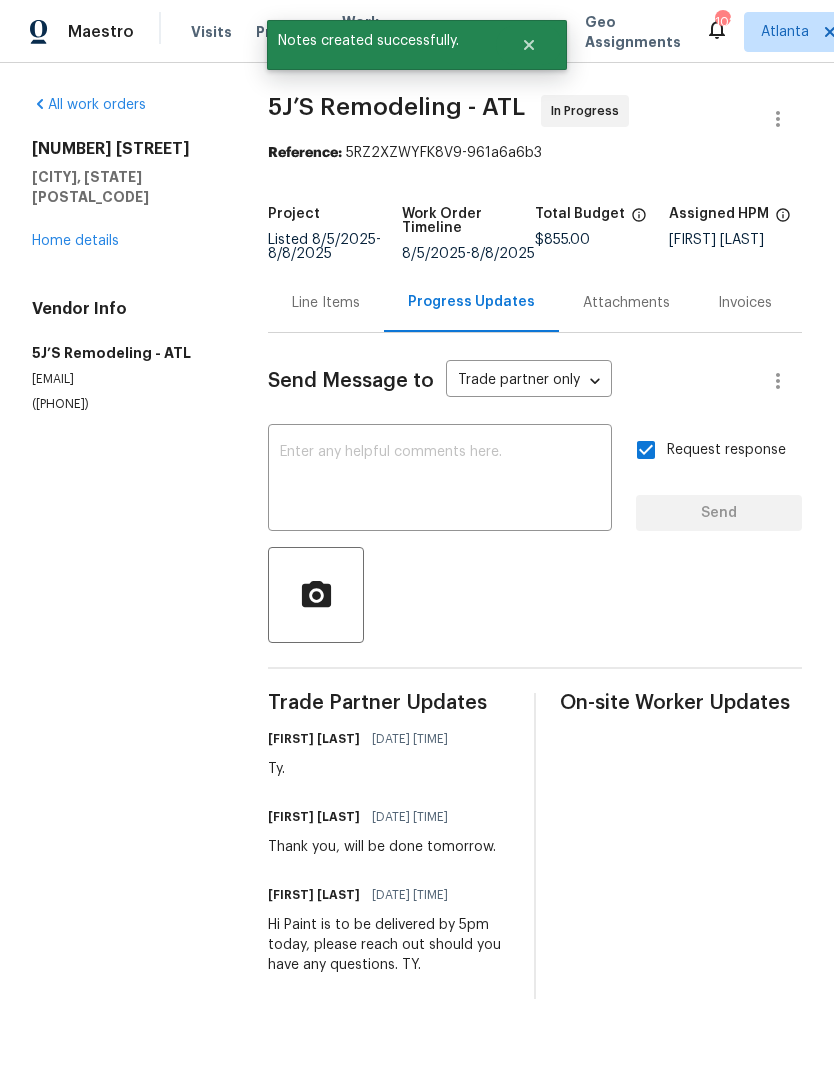 click on "Home details" at bounding box center [75, 241] 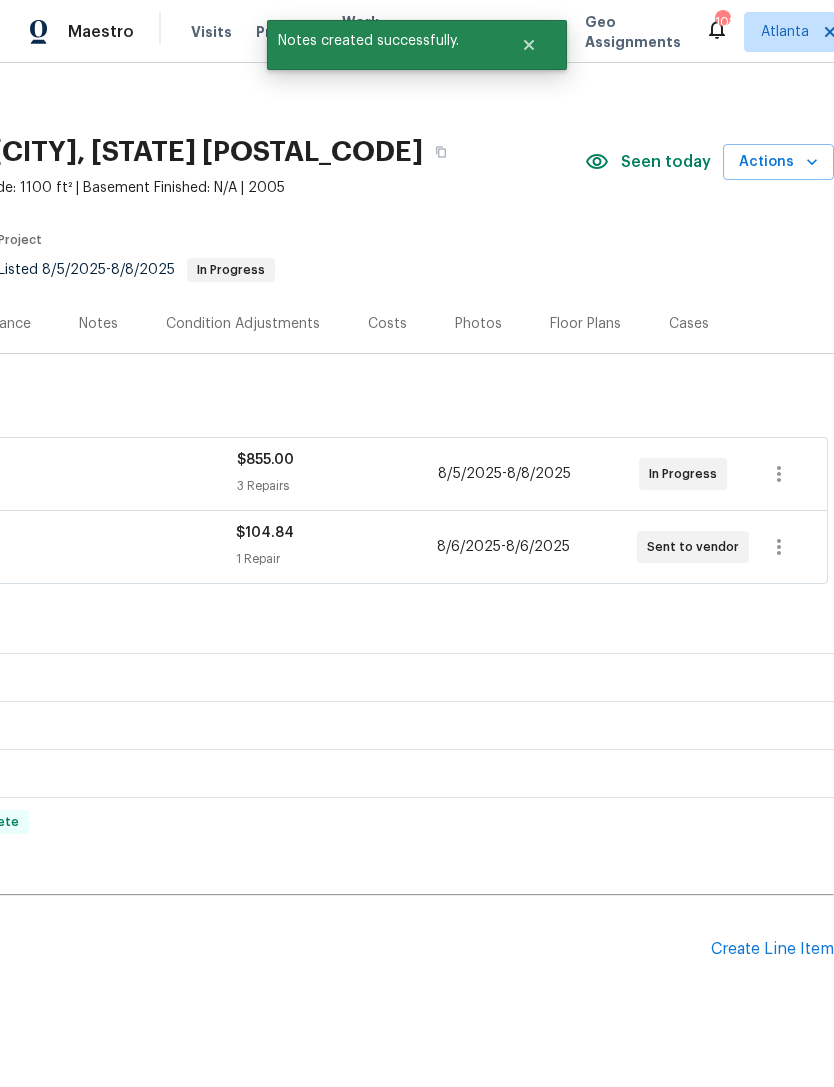 scroll, scrollTop: 9, scrollLeft: 296, axis: both 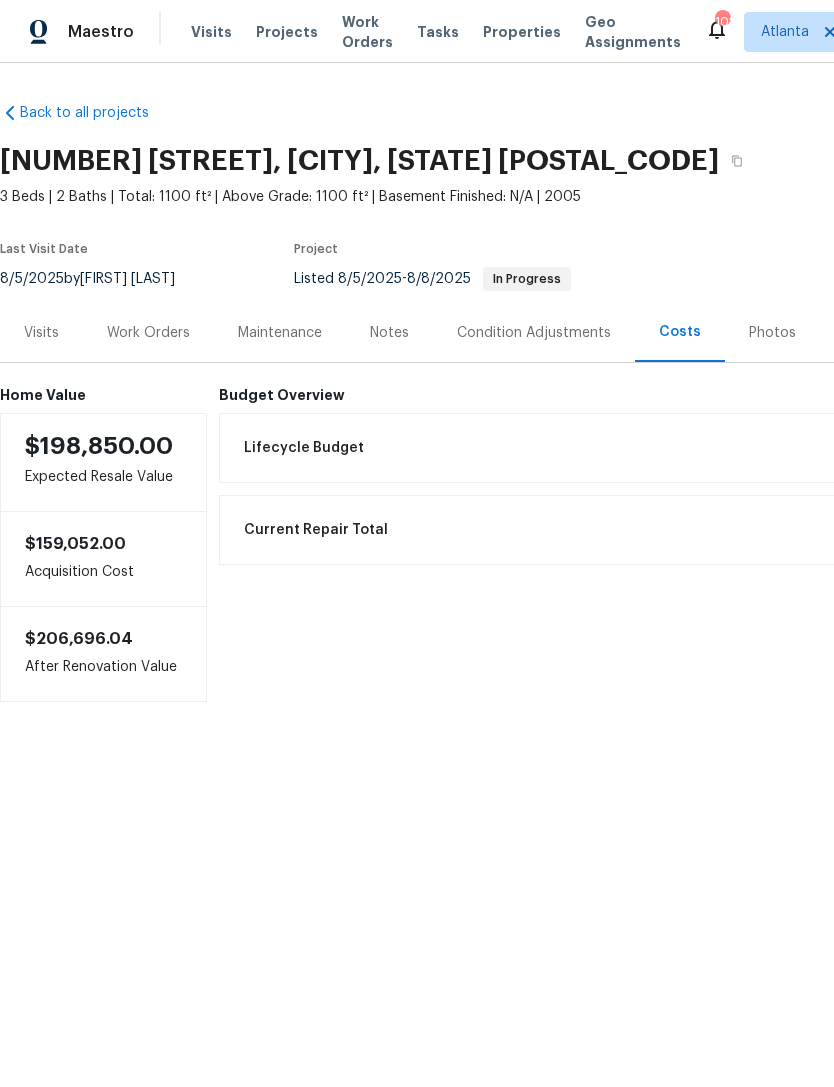 click on "Visits" at bounding box center [41, 333] 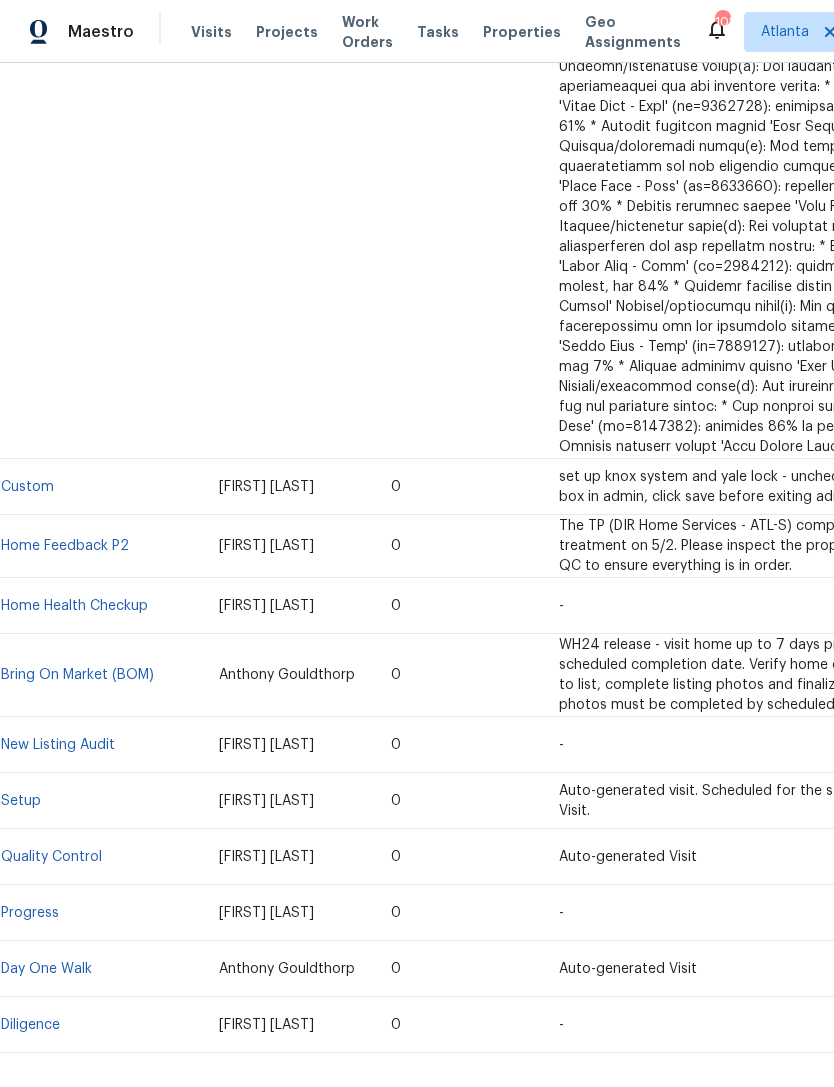 scroll, scrollTop: 1490, scrollLeft: -5, axis: both 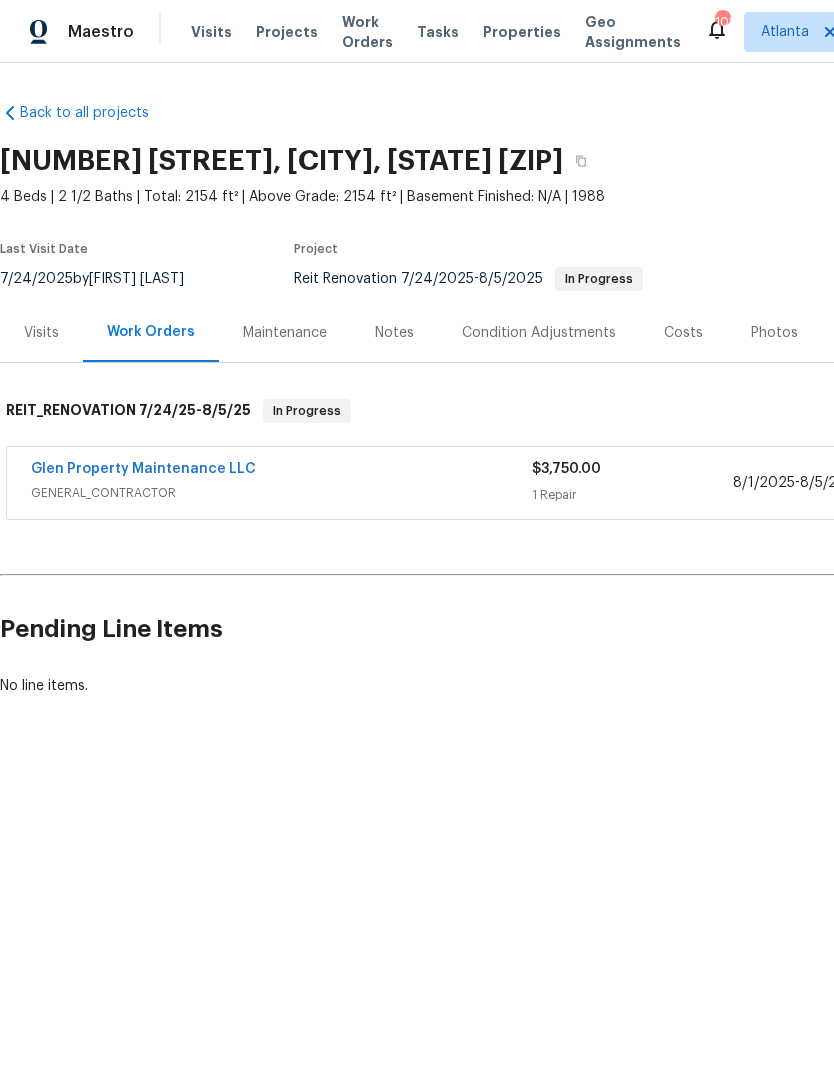 click on "Glen Property Maintenance LLC" at bounding box center (143, 469) 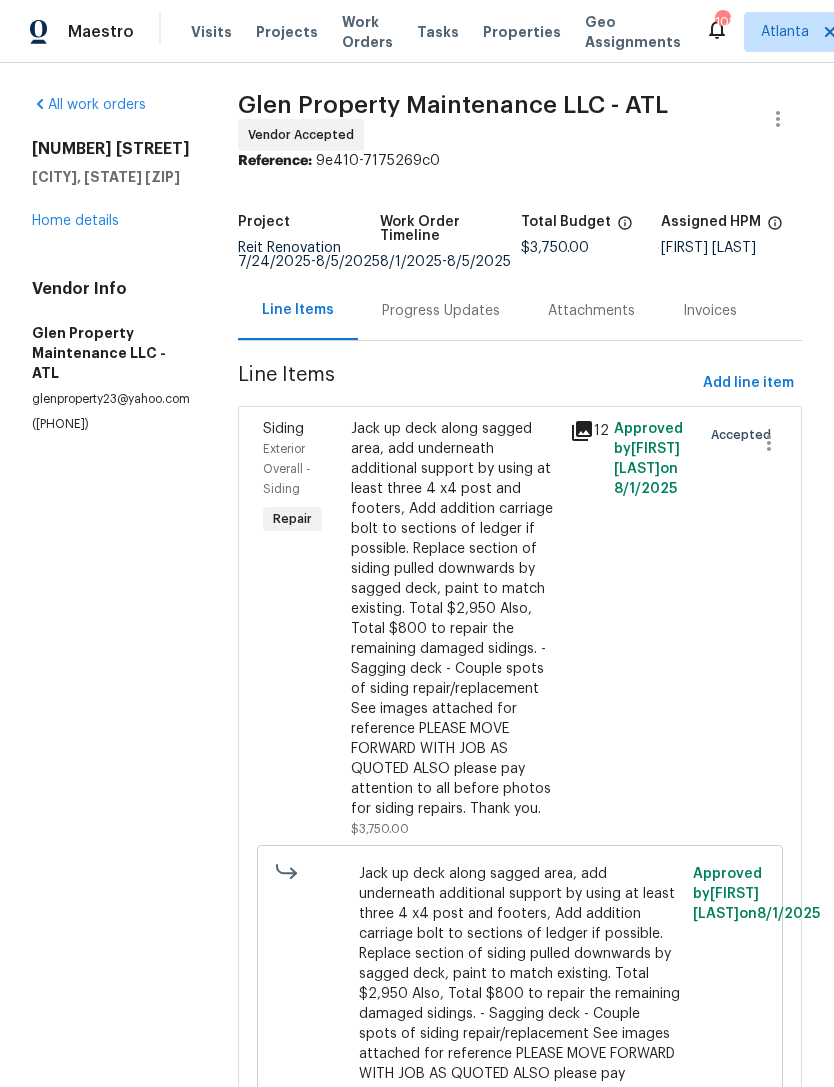 click on "Progress Updates" at bounding box center [441, 311] 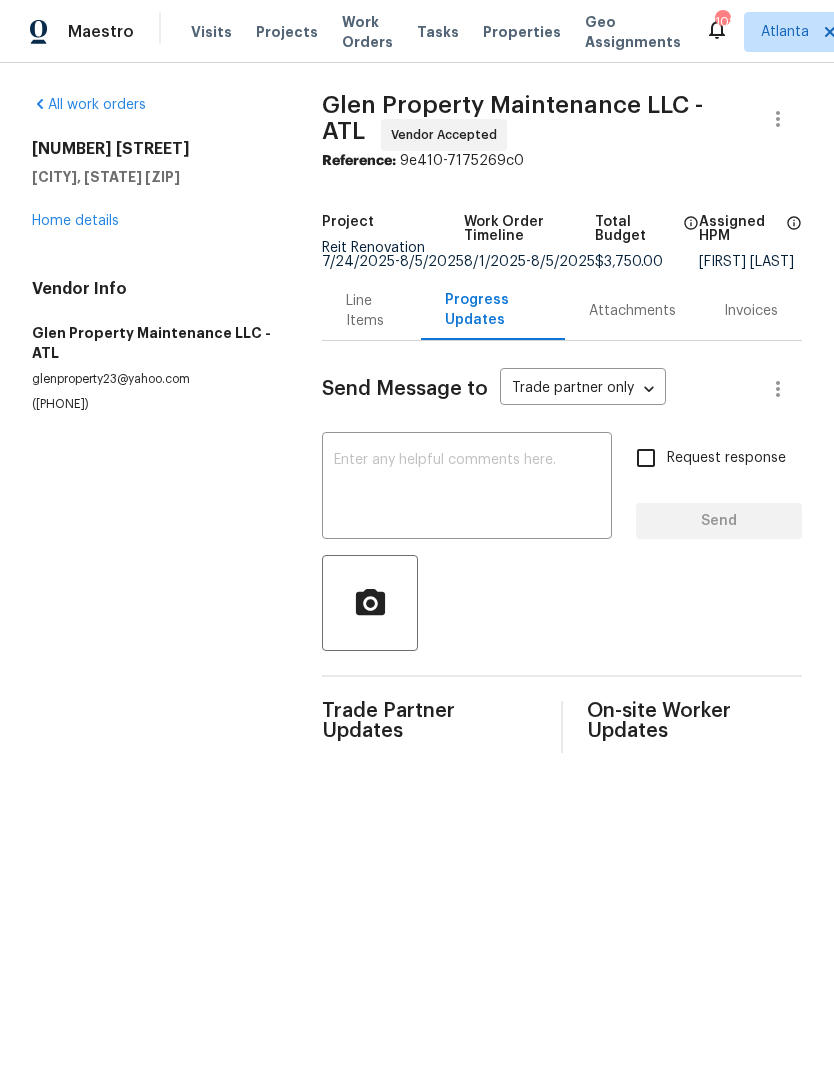 click on "Line Items" at bounding box center [371, 311] 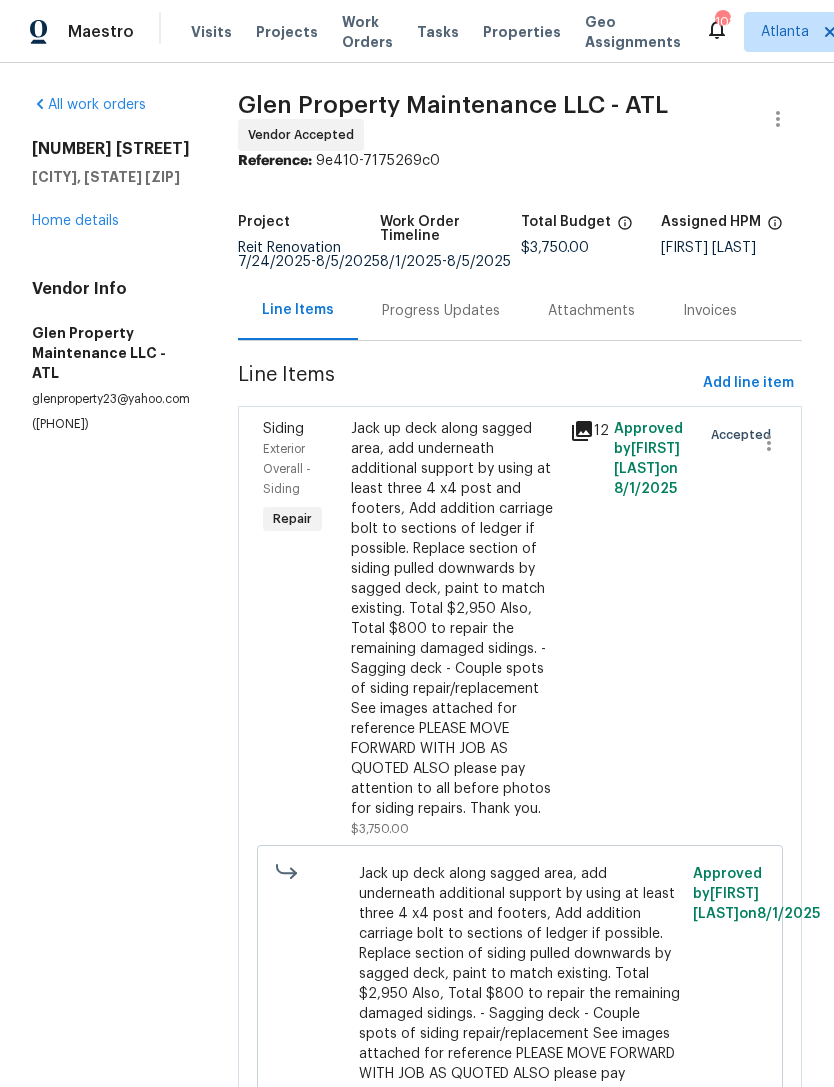 click on "Progress Updates" at bounding box center [441, 311] 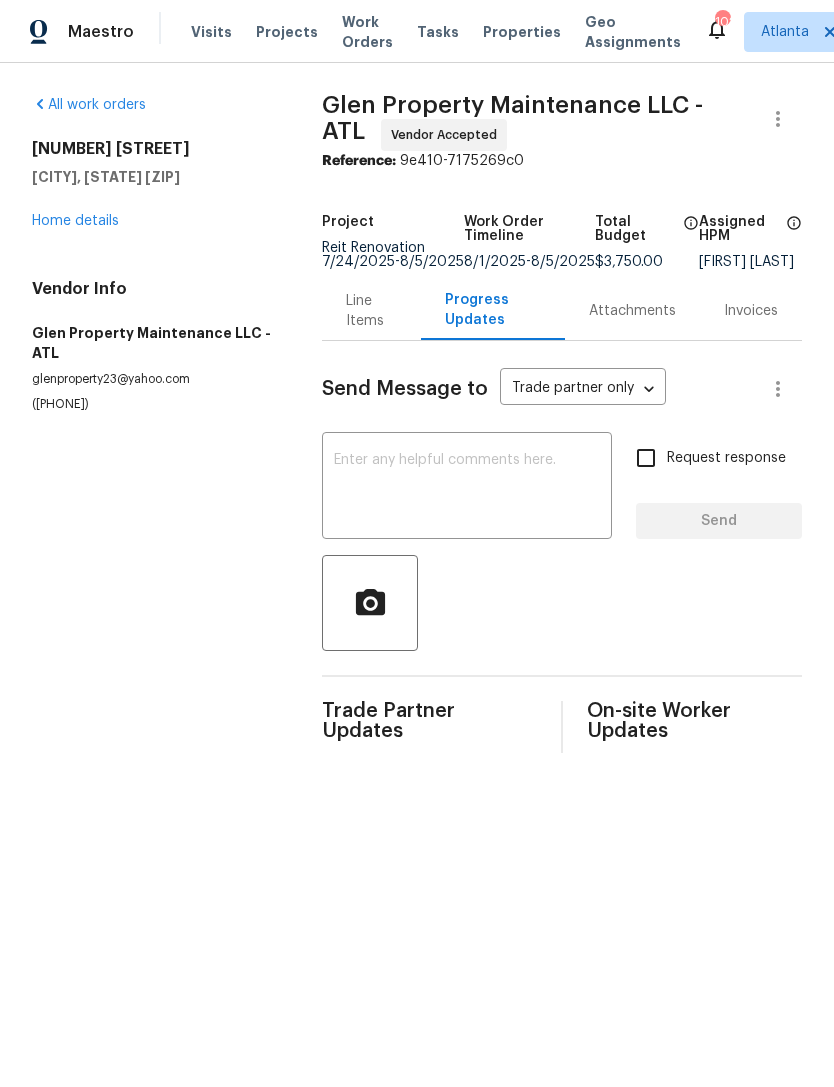 click at bounding box center [467, 488] 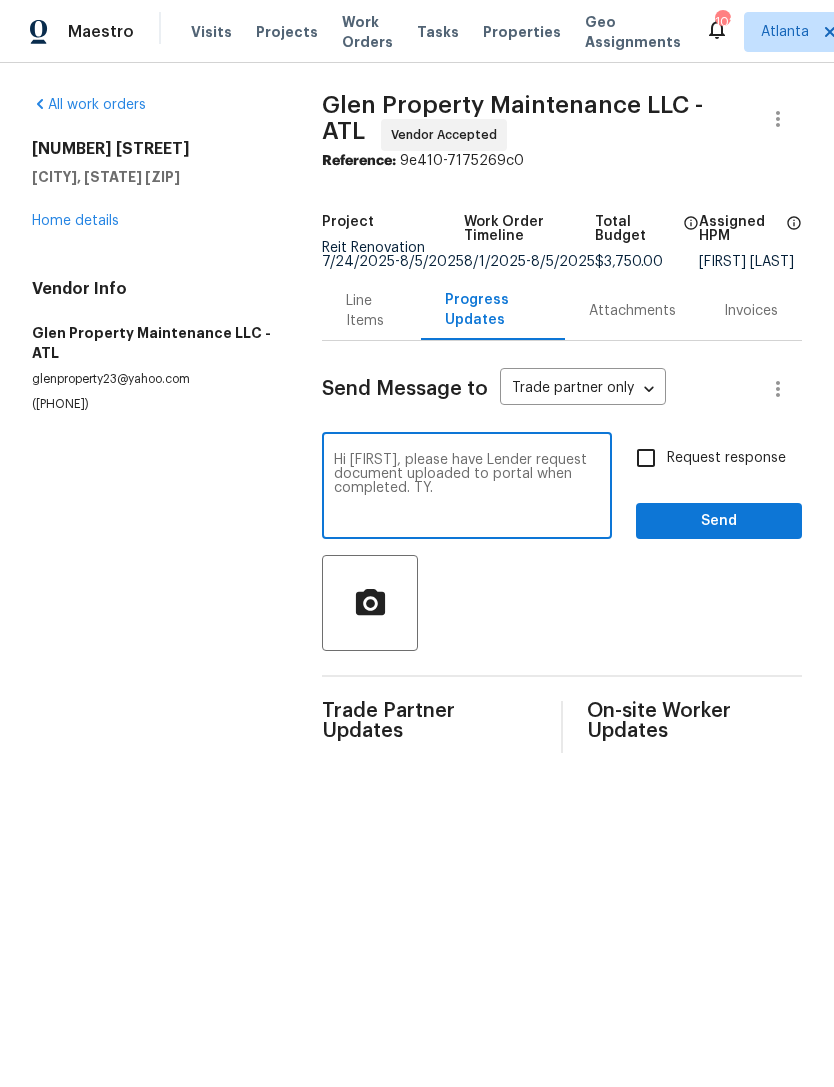 type on "Hi Danny, please have Lender request document uploaded to portal when completed. TY." 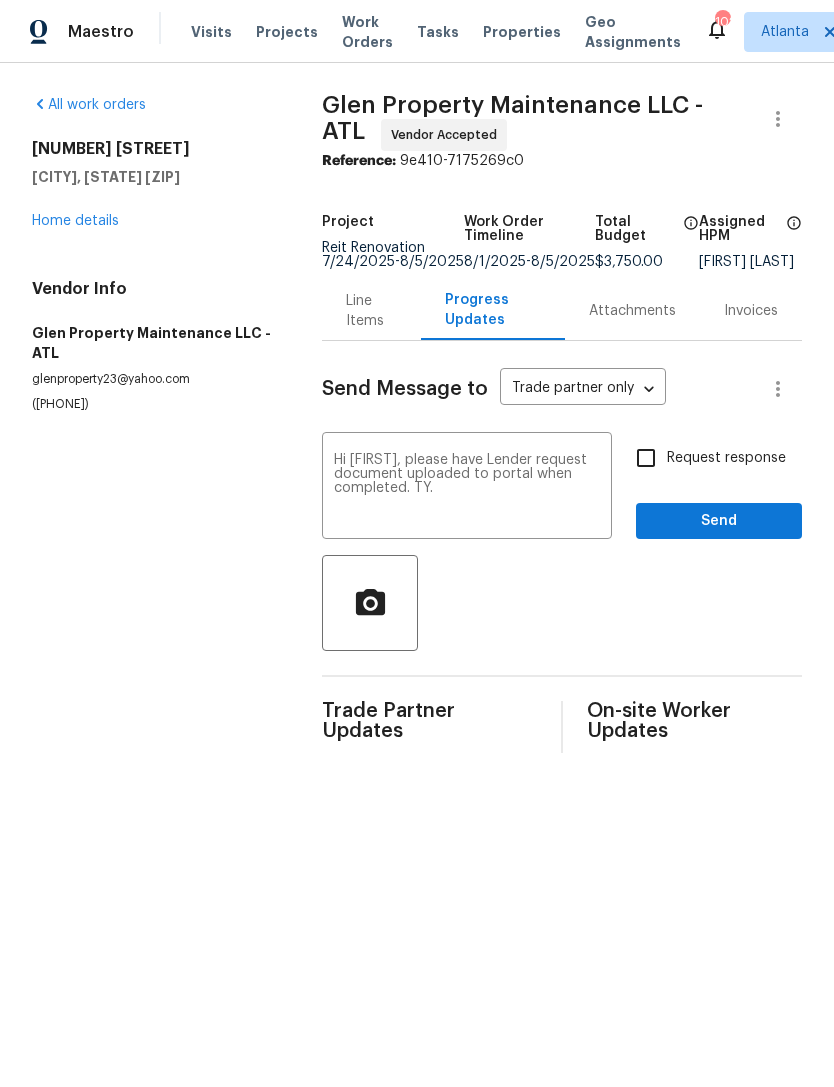 click on "Hi Danny, please have Lender request document uploaded to portal when completed. TY." at bounding box center [467, 488] 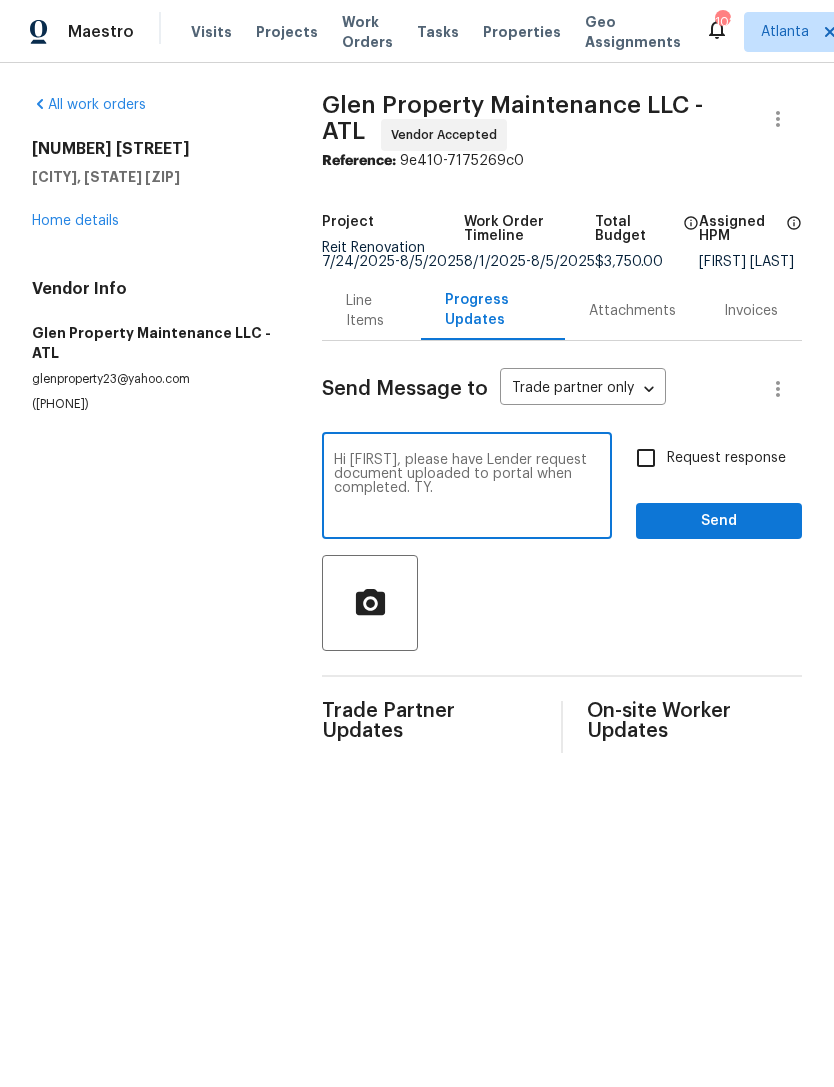 click on "Hi Danny, please have Lender request document uploaded to portal when completed. TY." at bounding box center [467, 488] 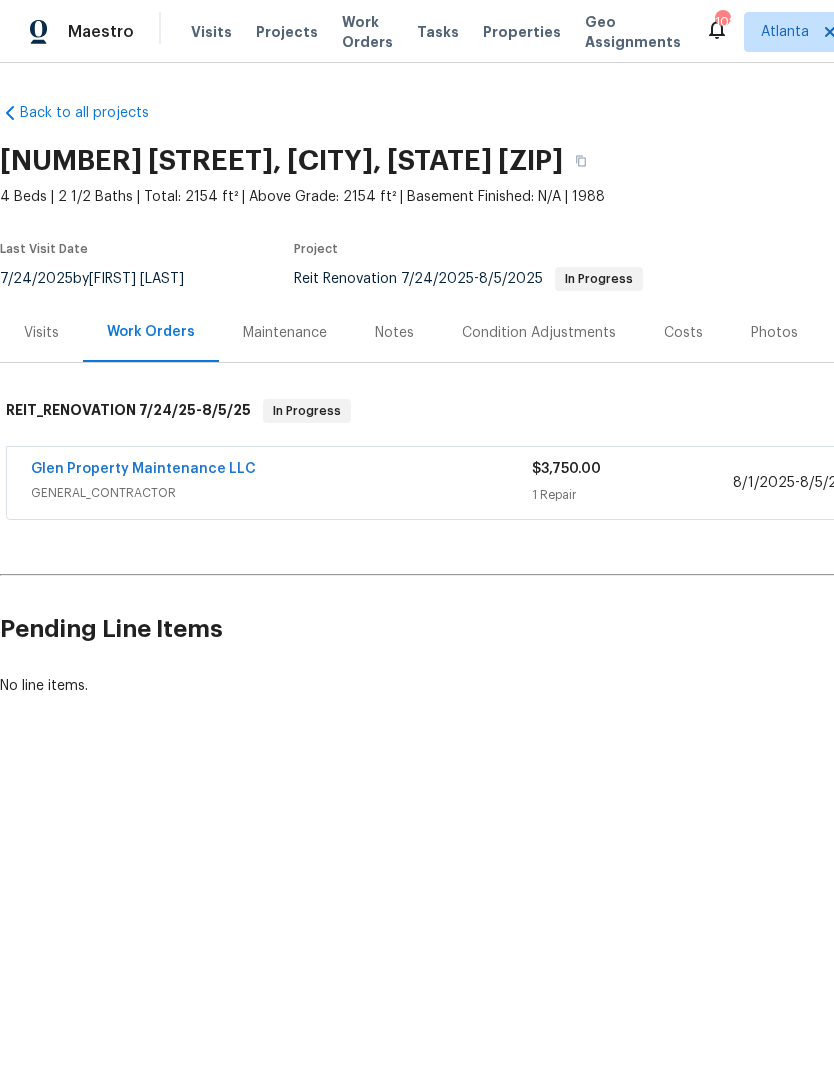 scroll, scrollTop: 0, scrollLeft: 0, axis: both 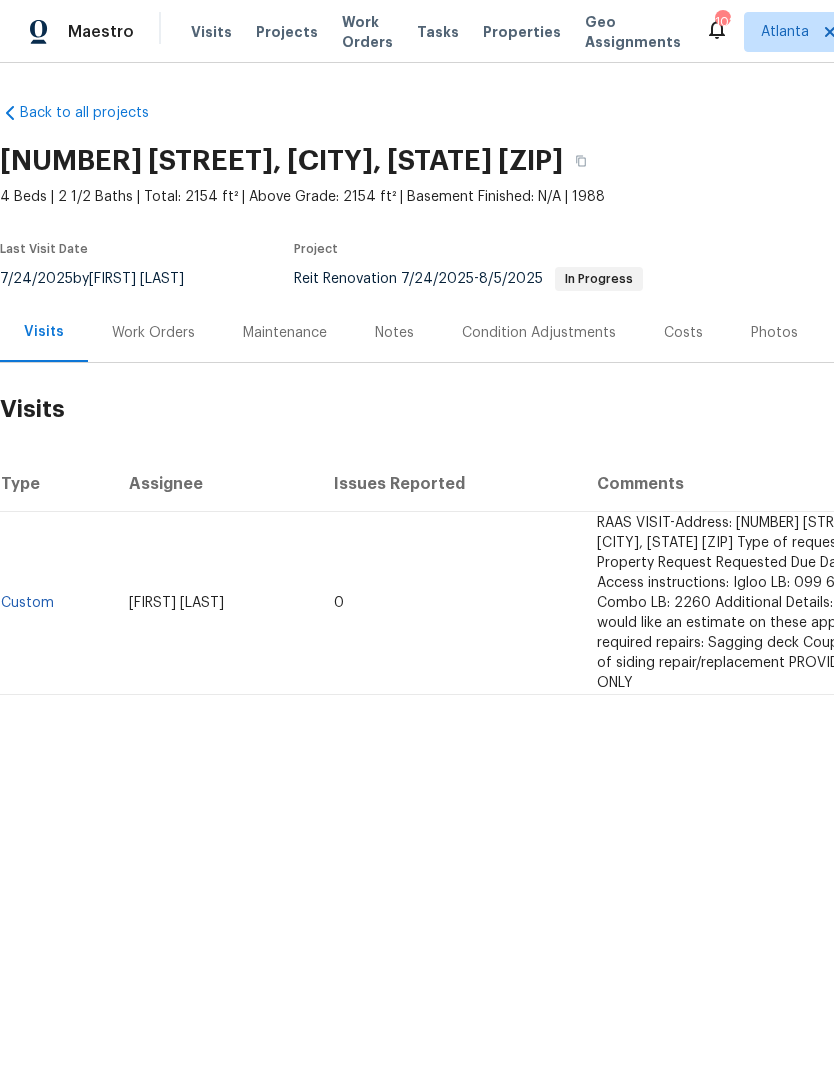 click on "Costs" at bounding box center (683, 333) 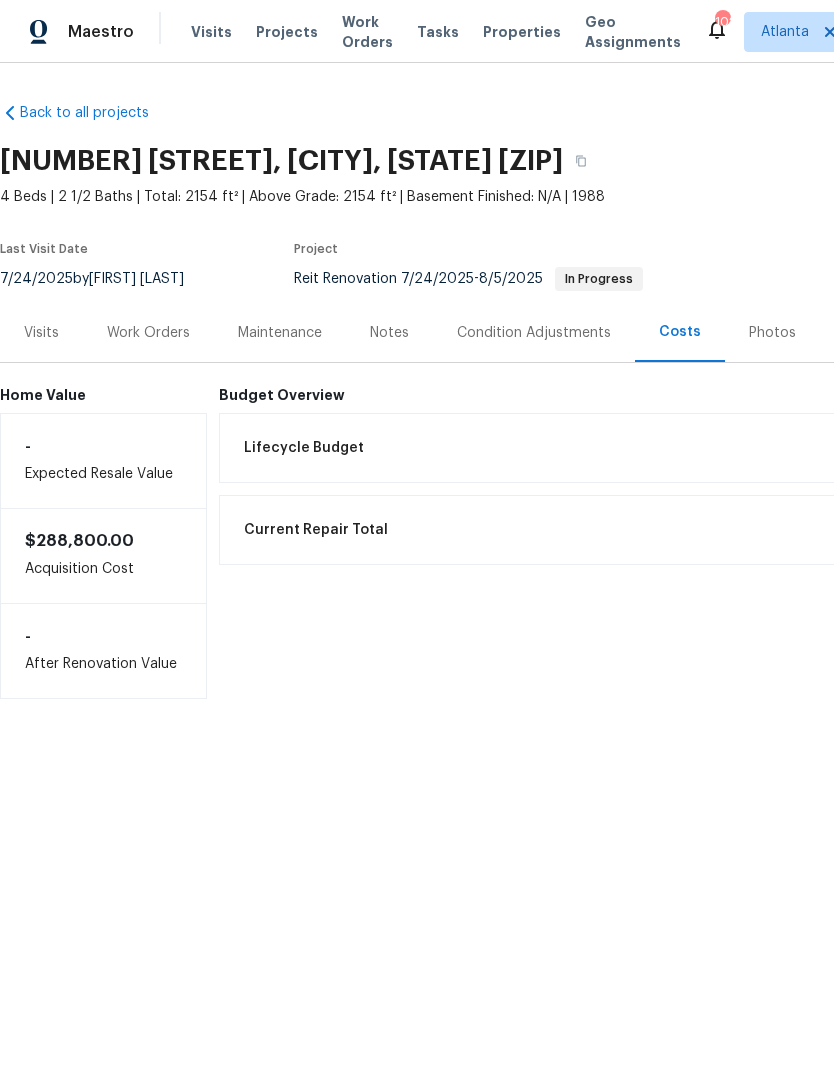 scroll, scrollTop: 0, scrollLeft: 0, axis: both 